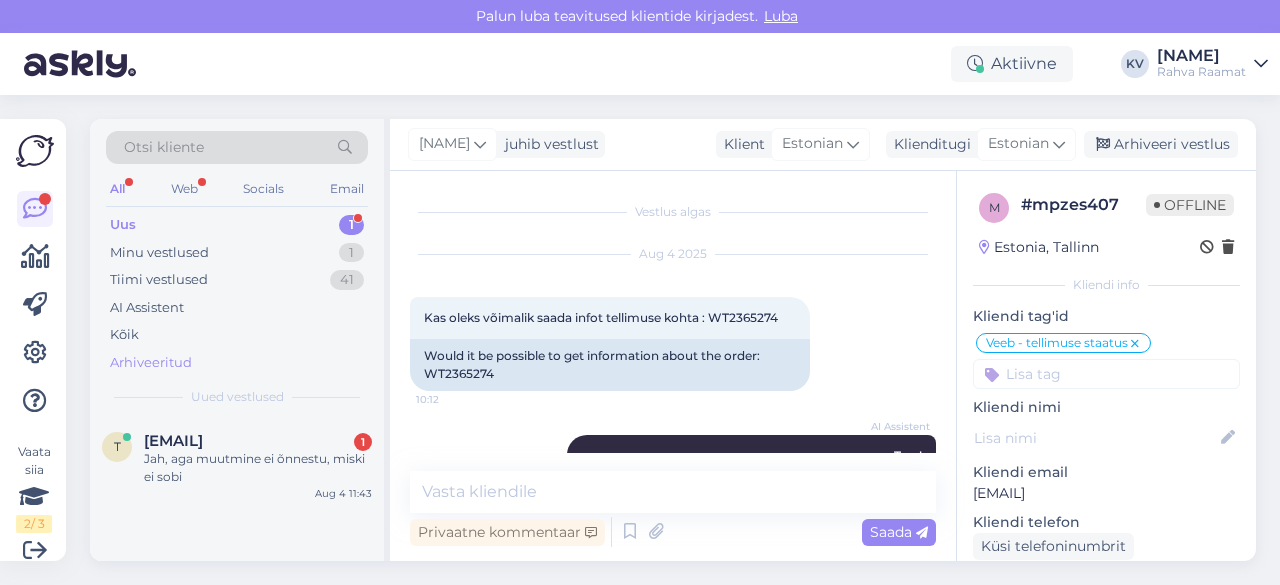scroll, scrollTop: 0, scrollLeft: 0, axis: both 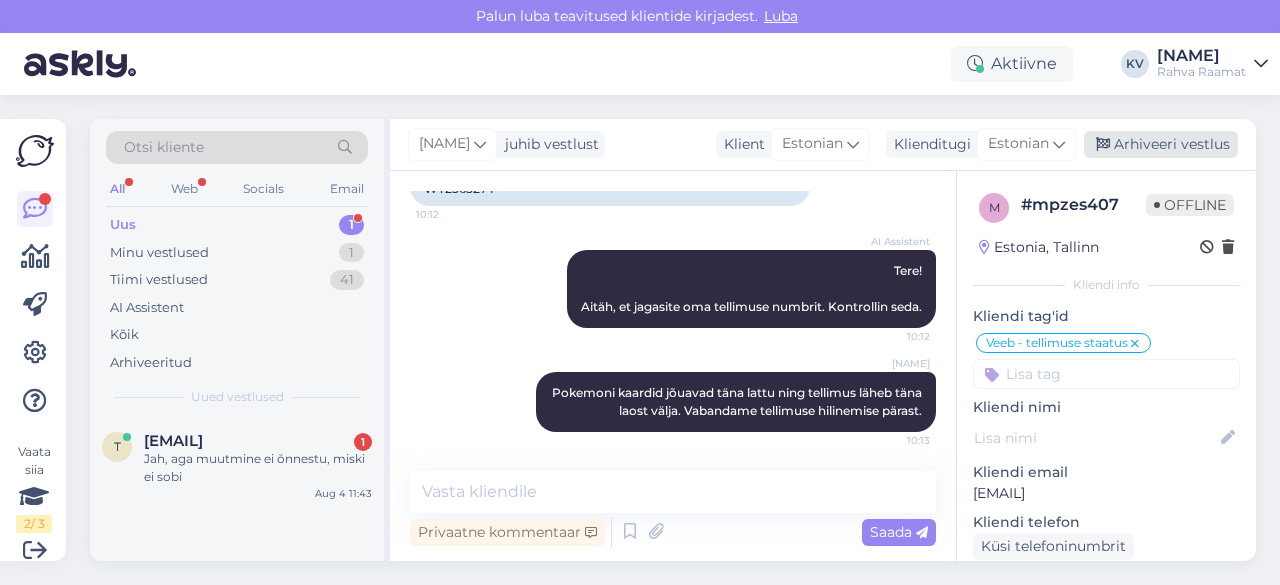 click on "Arhiveeri vestlus" at bounding box center (1161, 144) 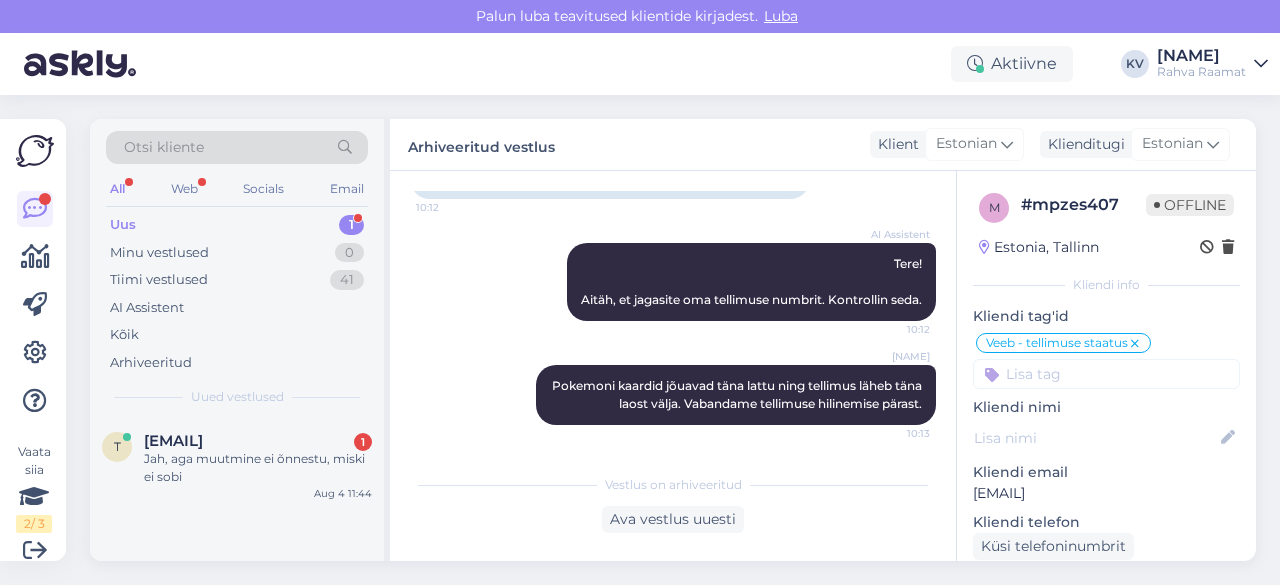 drag, startPoint x: 194, startPoint y: 245, endPoint x: 195, endPoint y: 226, distance: 19.026299 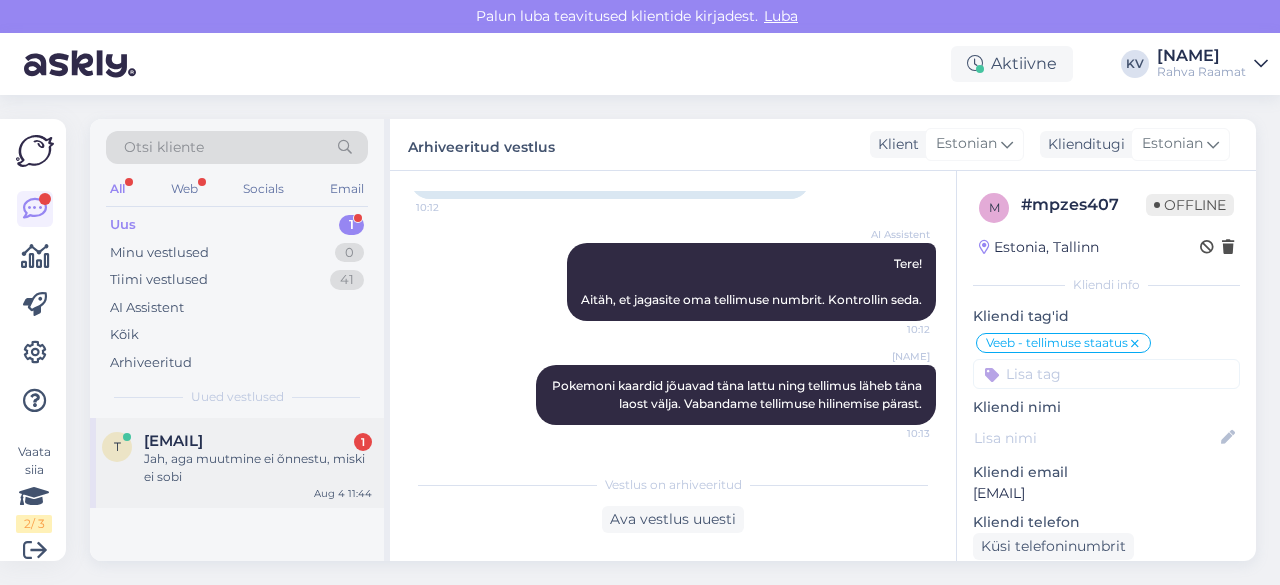 click on "Jah, aga muutmine ei õnnestu, miski ei sobi" at bounding box center [258, 468] 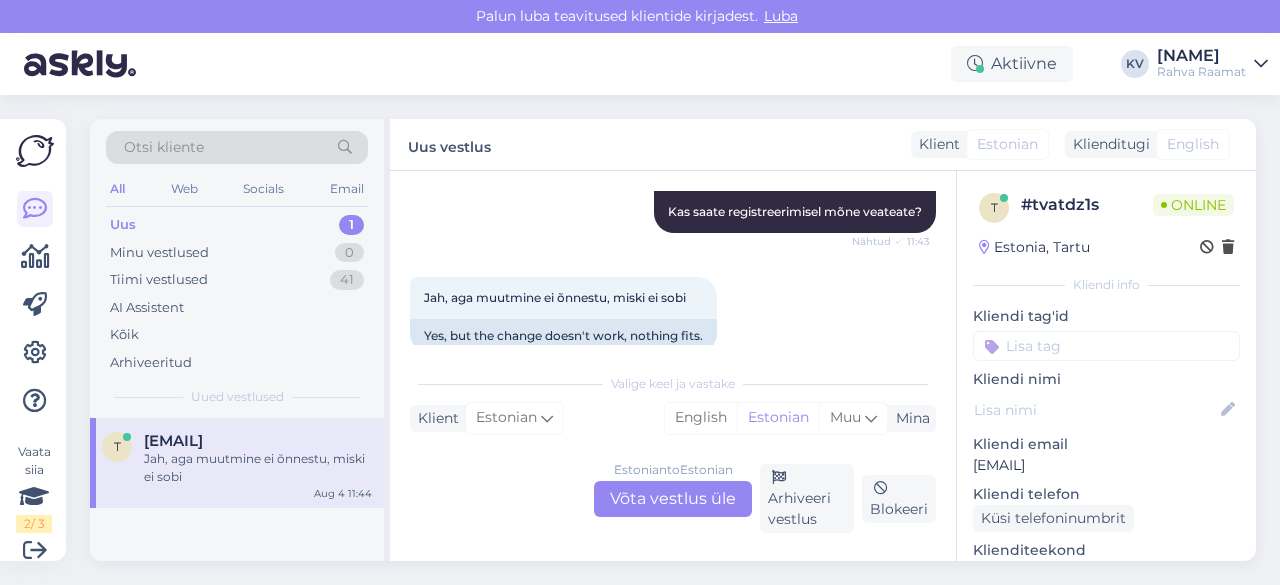 scroll, scrollTop: 291, scrollLeft: 0, axis: vertical 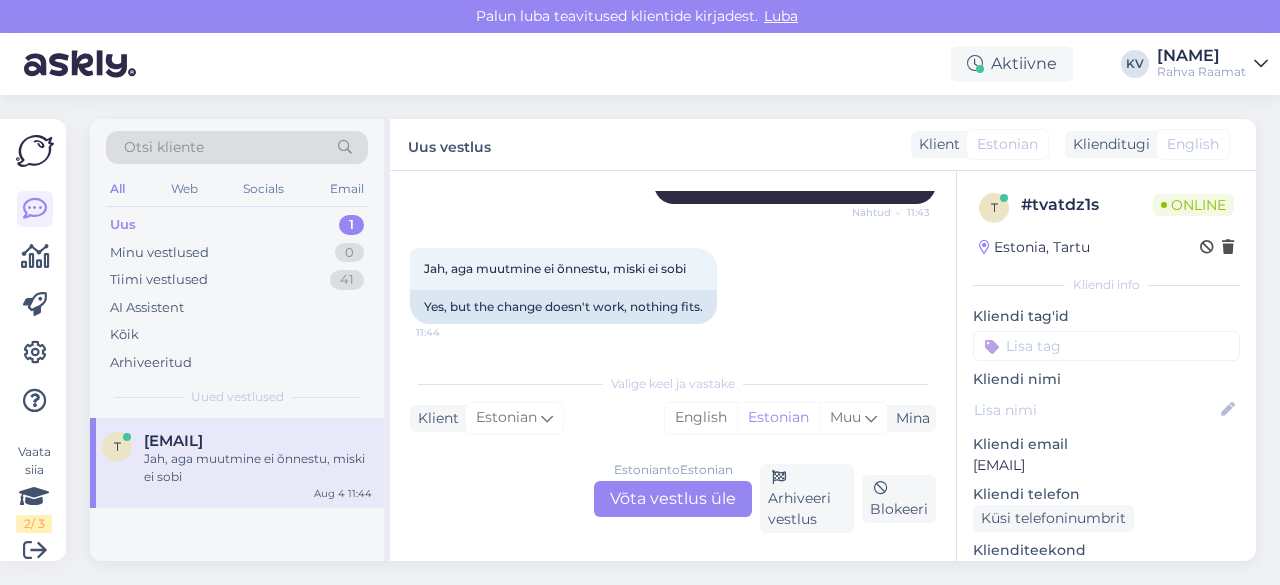 click on "Estonian  to  Estonian Võta vestlus üle" at bounding box center (673, 499) 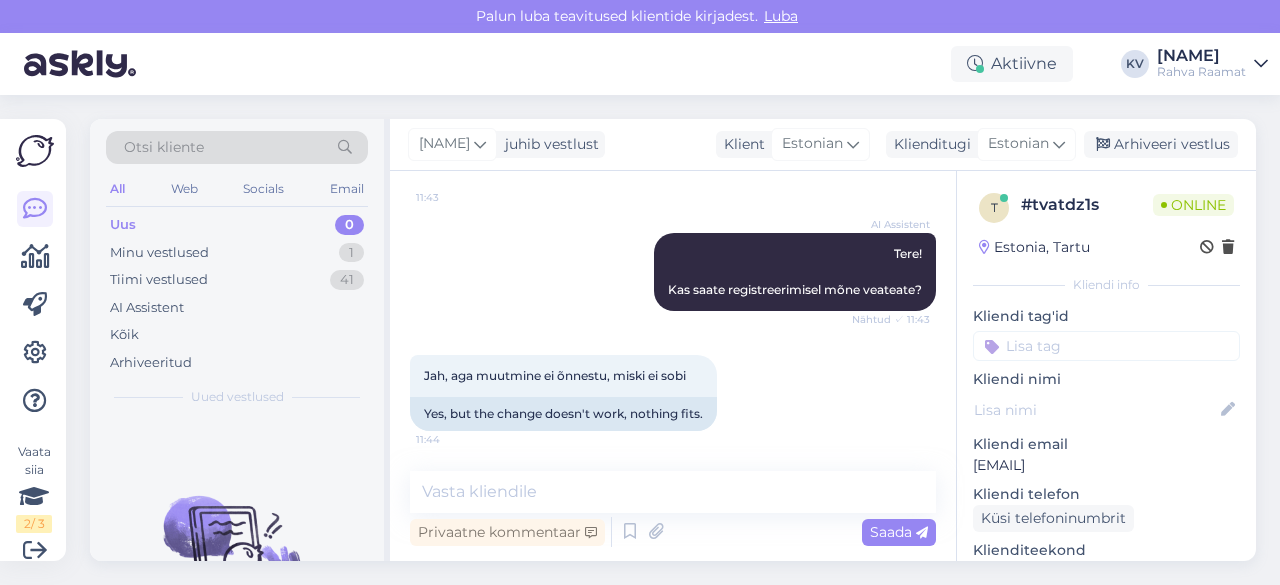 scroll, scrollTop: 183, scrollLeft: 0, axis: vertical 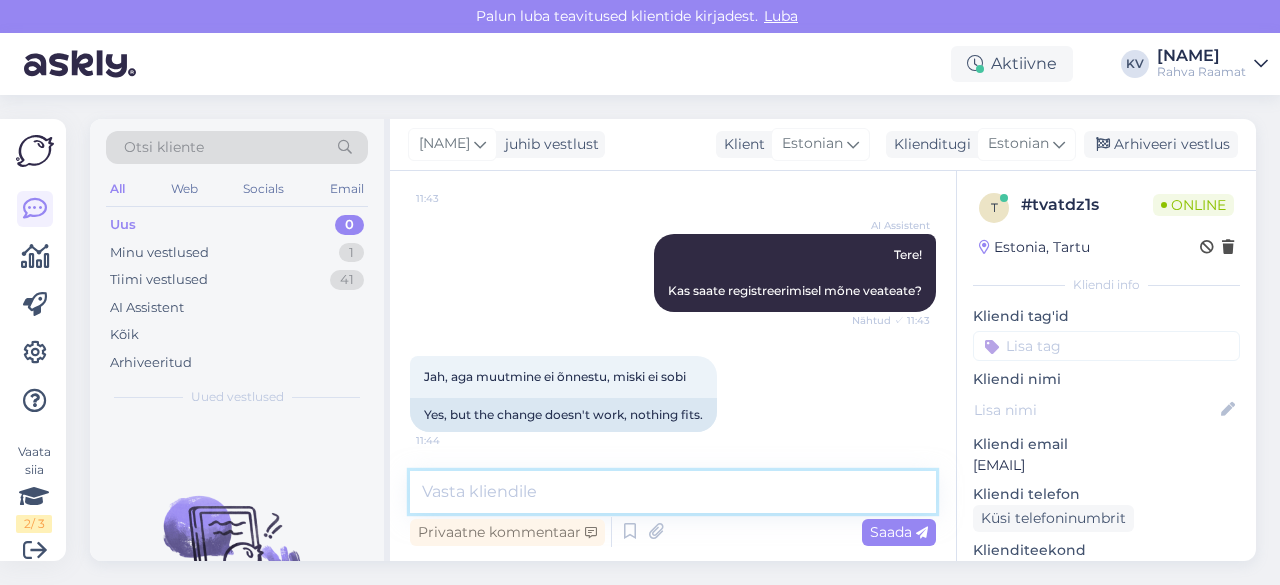 click at bounding box center (673, 492) 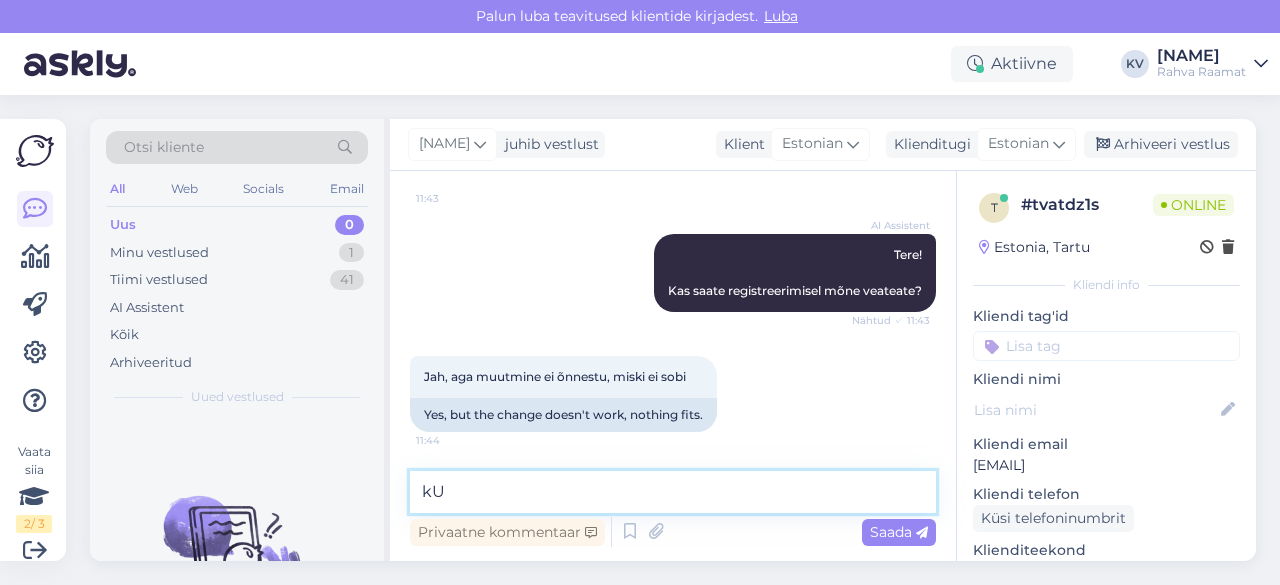 type on "k" 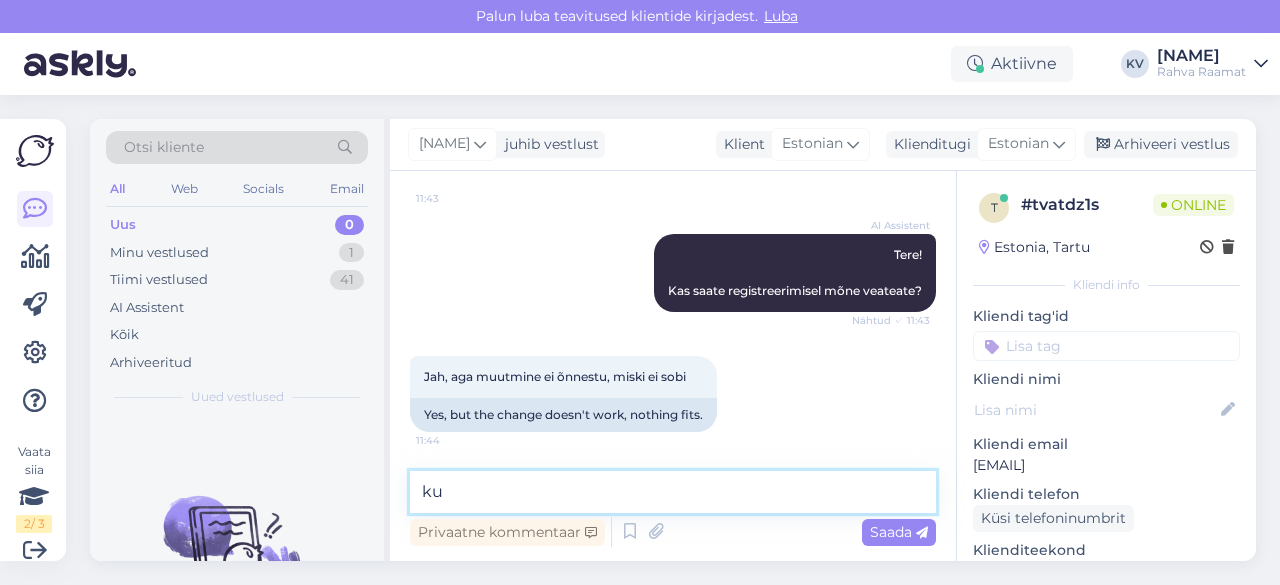 type on "k" 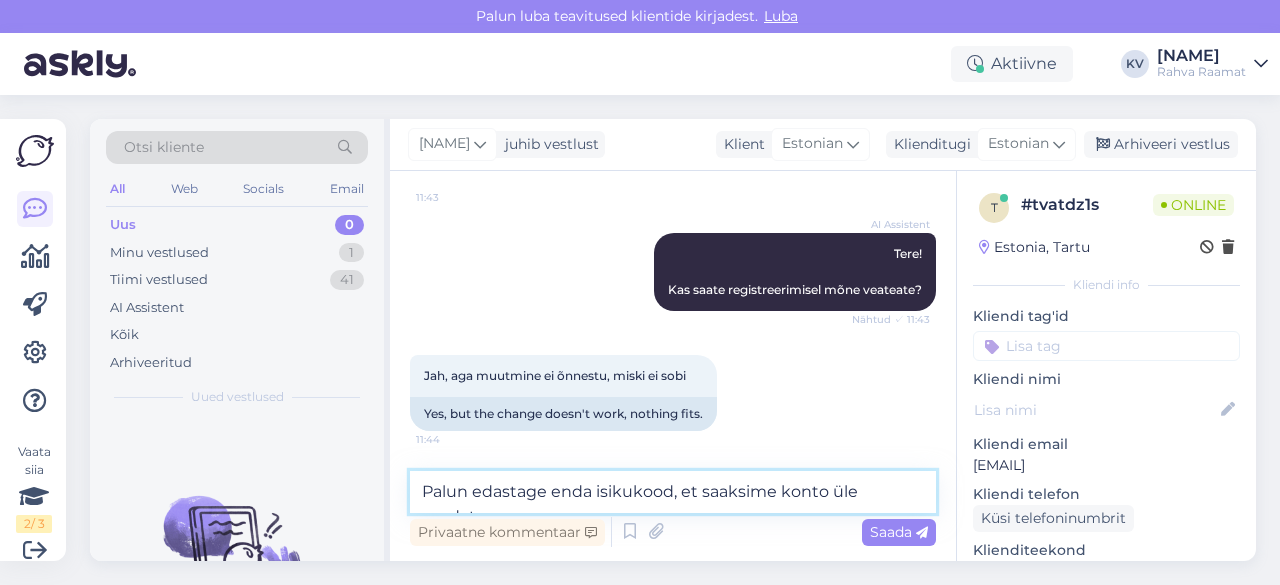 type on "Palun edastage enda isikukood, et saaksime konto üle vaadata." 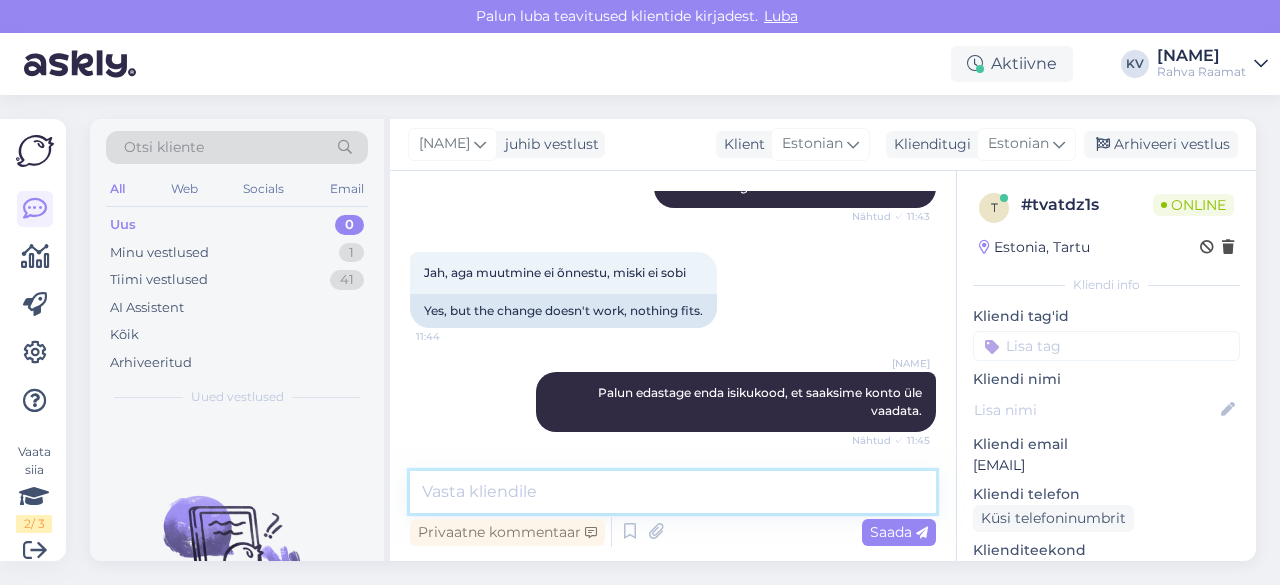scroll, scrollTop: 373, scrollLeft: 0, axis: vertical 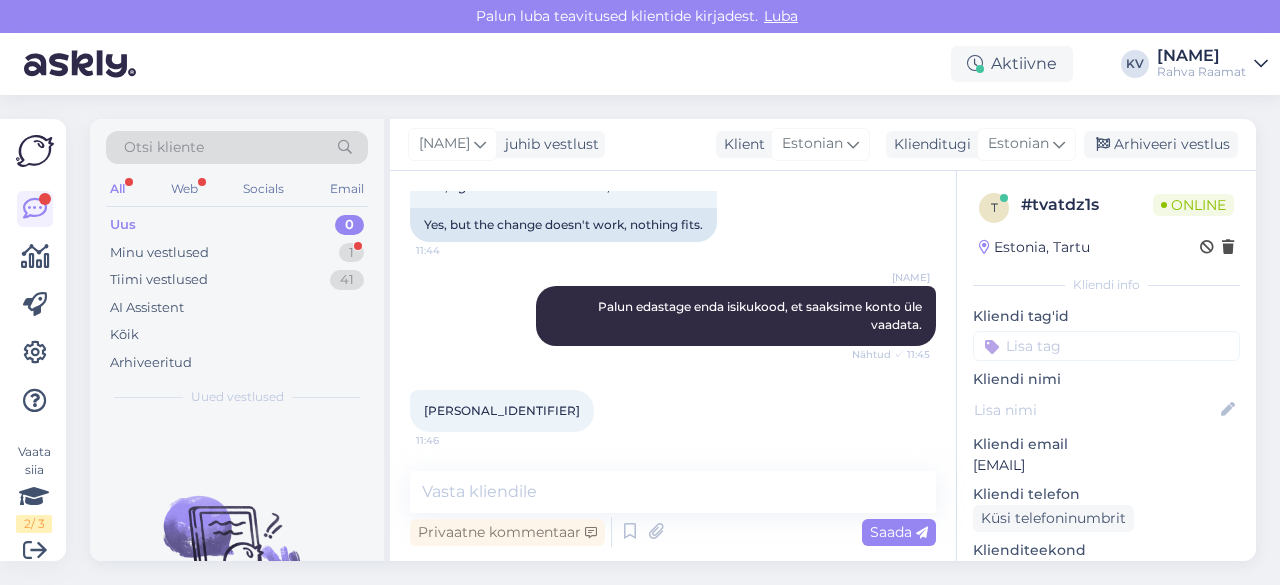 click on "[PERSONAL_IDENTIFIER]" at bounding box center [502, 410] 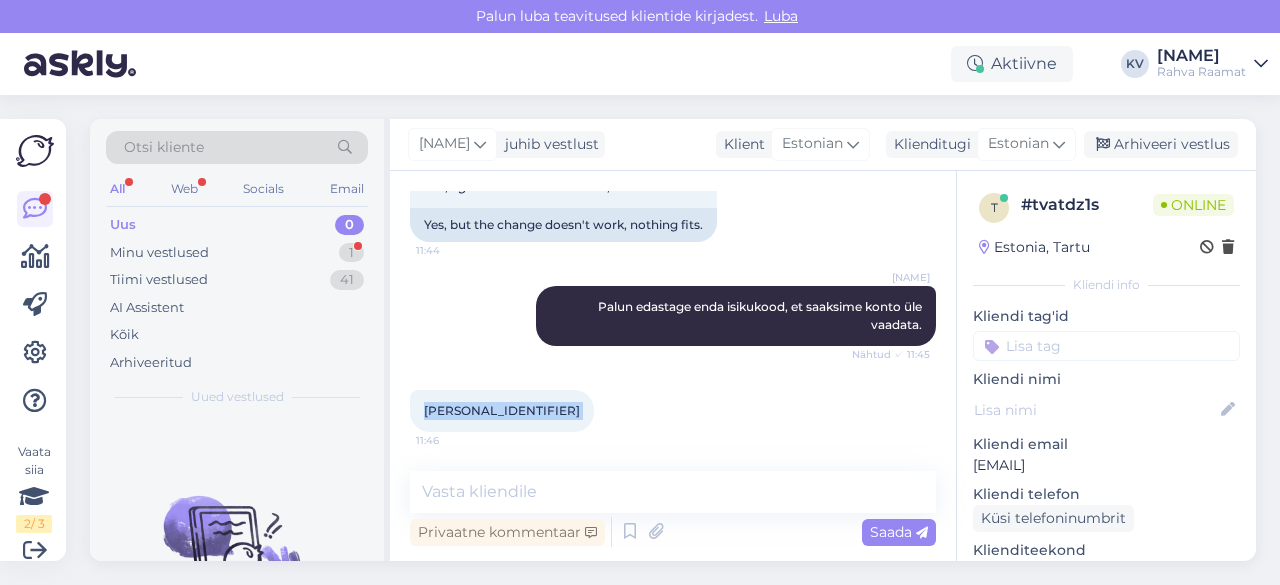 click on "[PERSONAL_IDENTIFIER]" at bounding box center (502, 410) 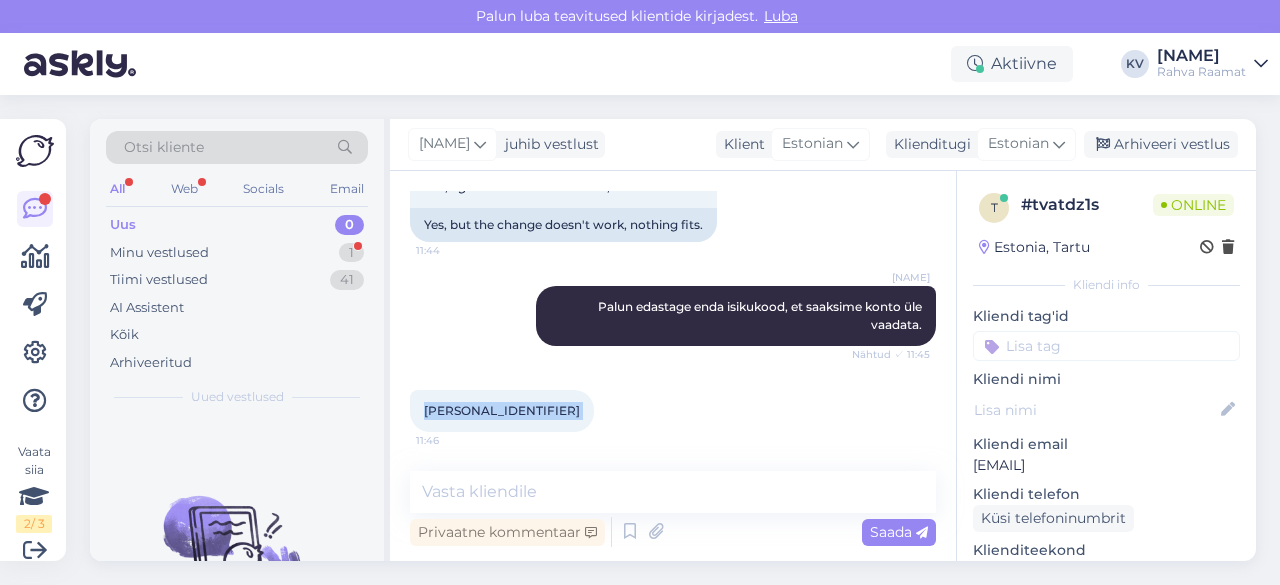 drag, startPoint x: 1132, startPoint y: 461, endPoint x: 960, endPoint y: 463, distance: 172.01163 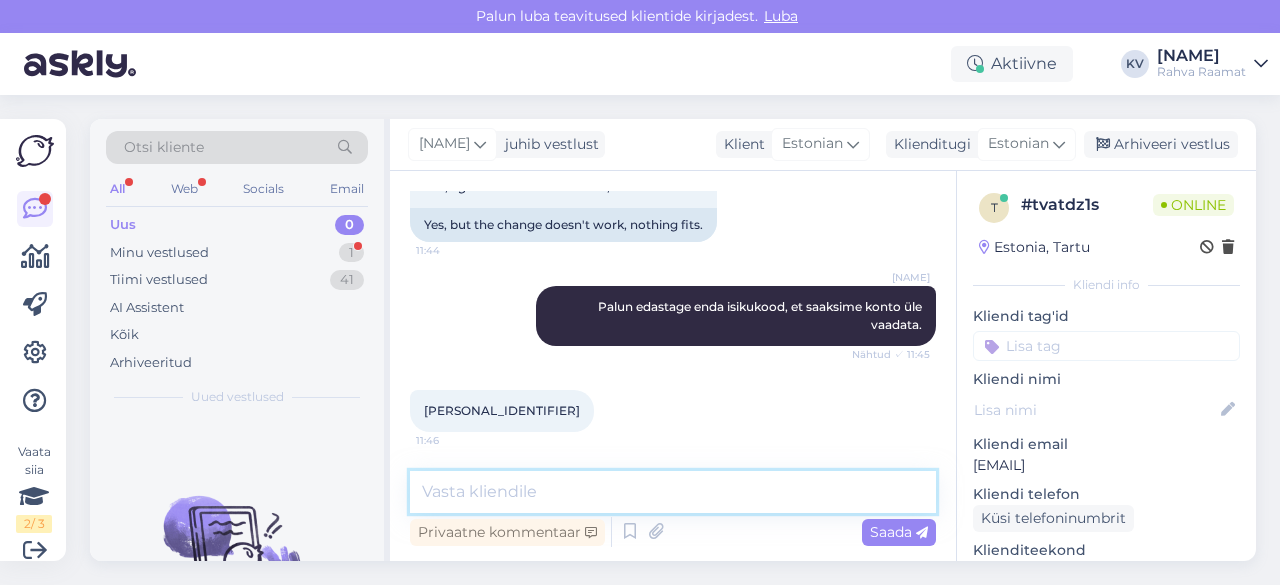 click at bounding box center [673, 492] 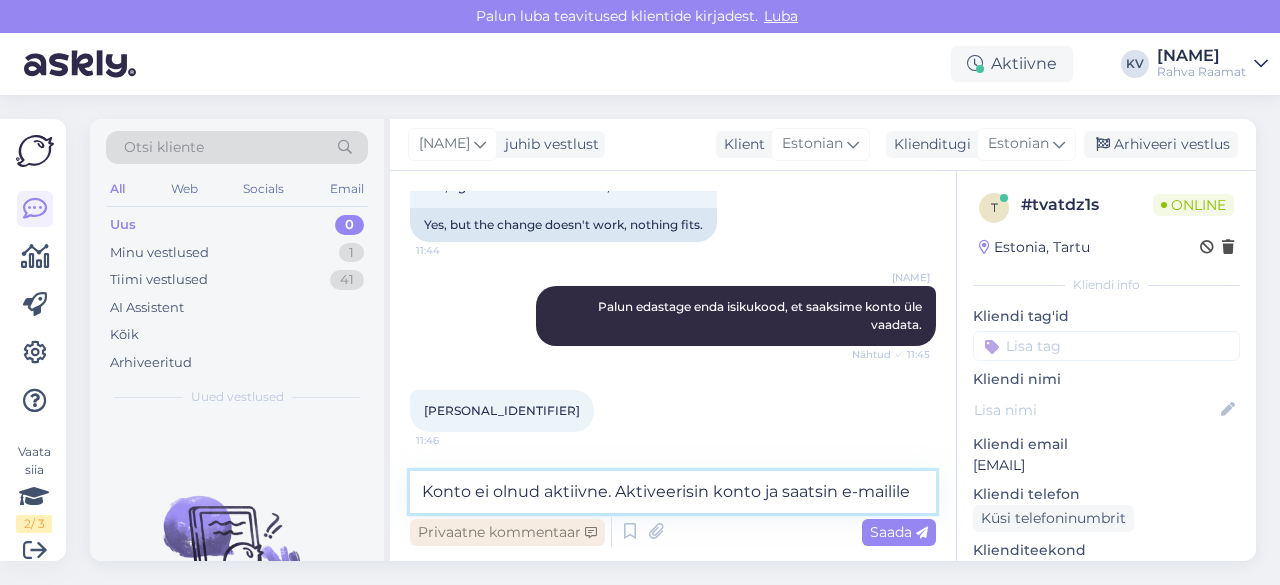 paste on "[EMAIL]" 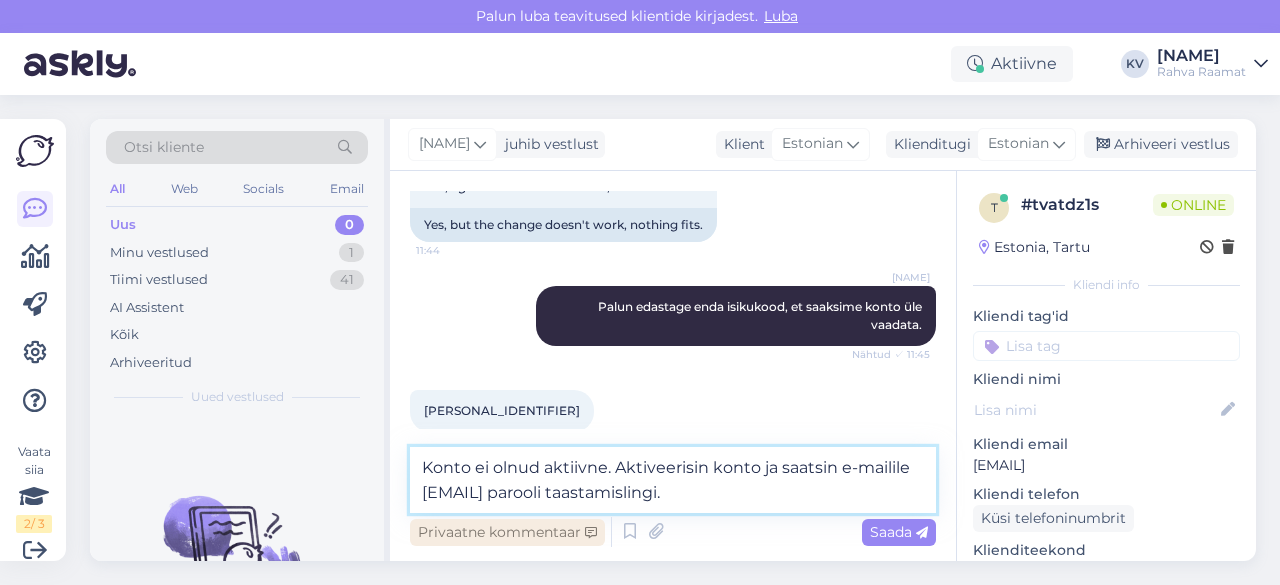 type on "Konto ei olnud aktiivne. Aktiveerisin konto ja saatsin e-mailile [EMAIL] parooli taastamislingi." 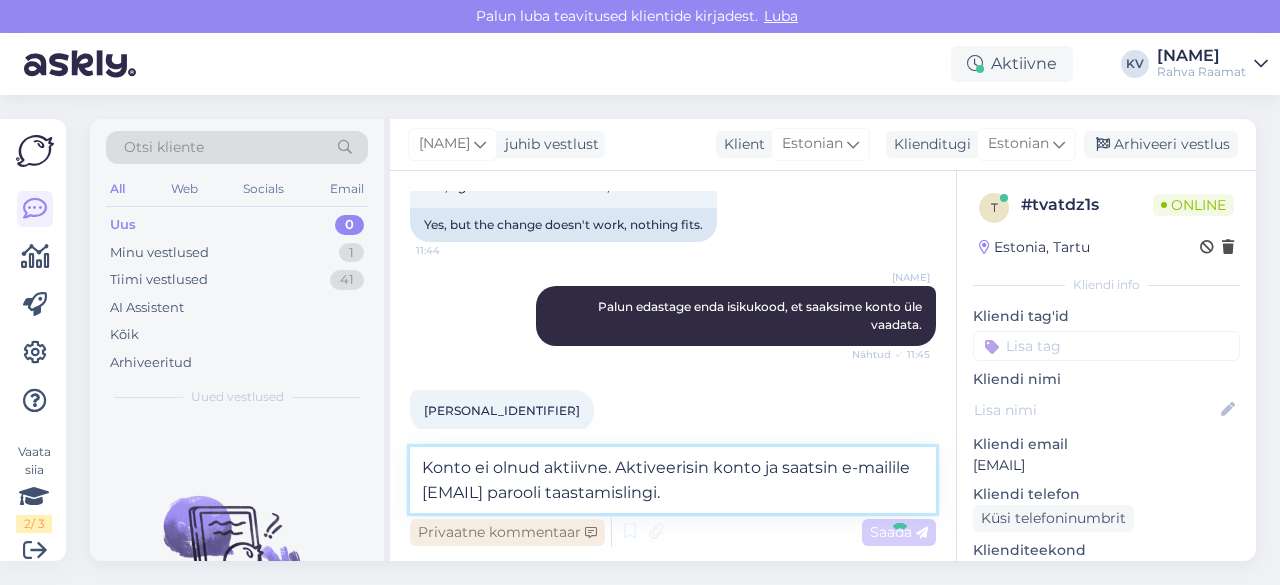 type 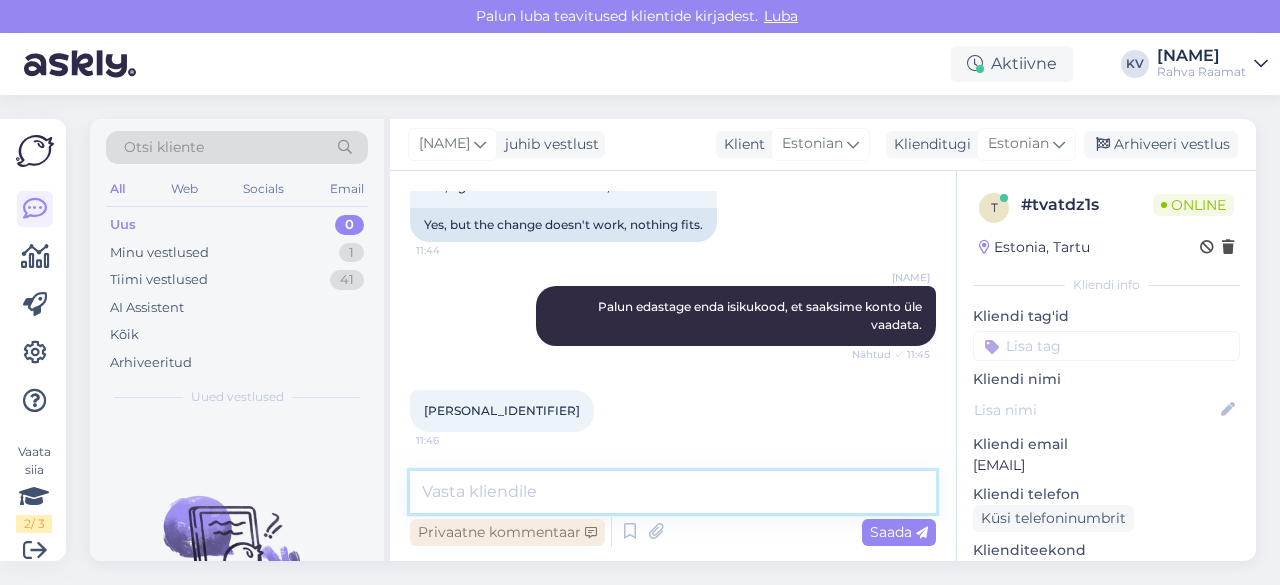 scroll, scrollTop: 477, scrollLeft: 0, axis: vertical 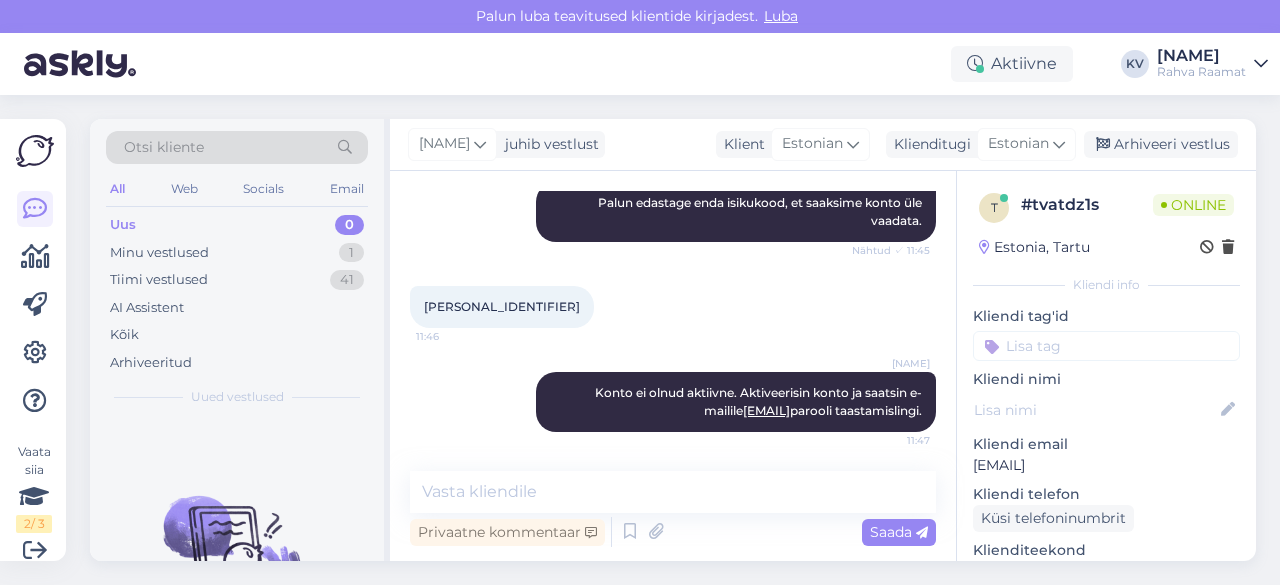 click at bounding box center [1106, 346] 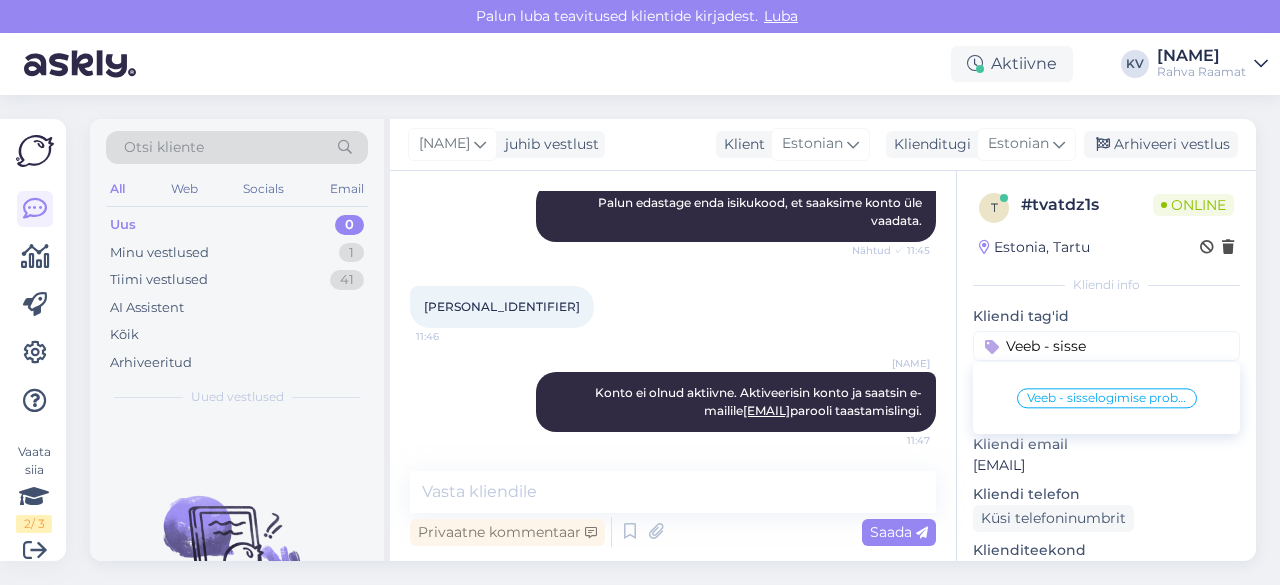 type on "Veeb - sisse" 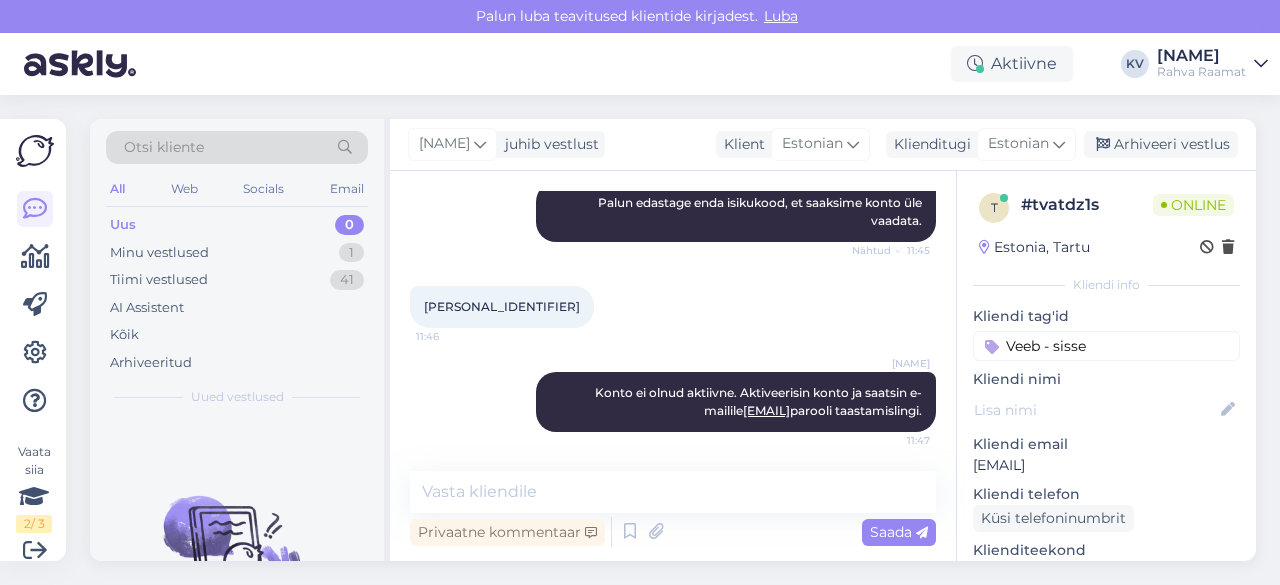 type 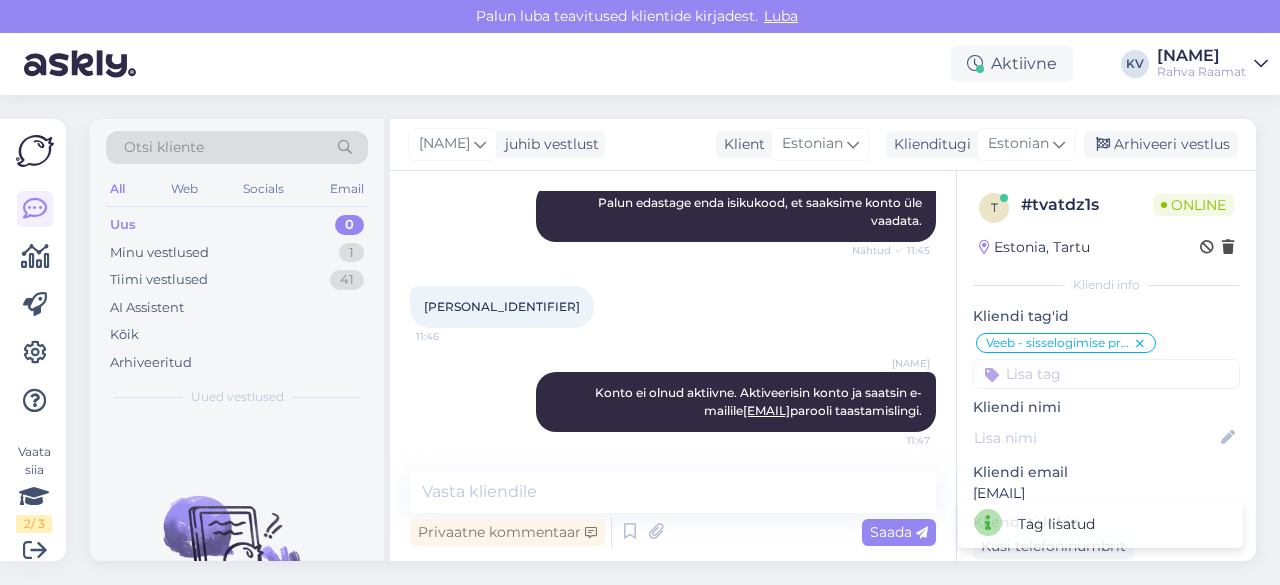 click at bounding box center (1106, 374) 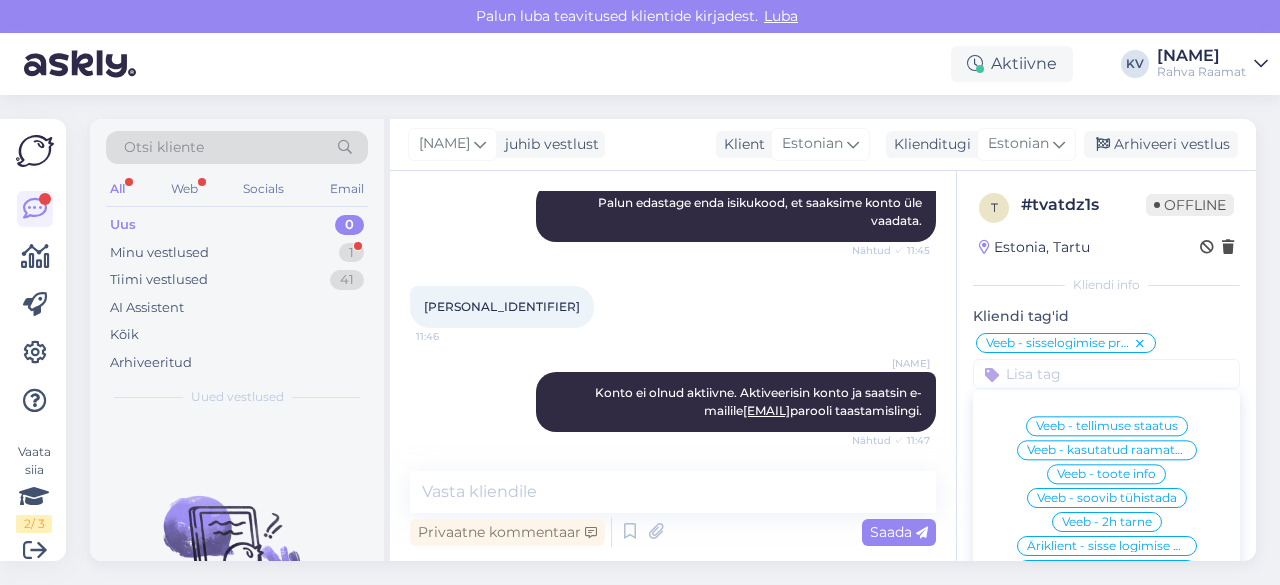 scroll, scrollTop: 563, scrollLeft: 0, axis: vertical 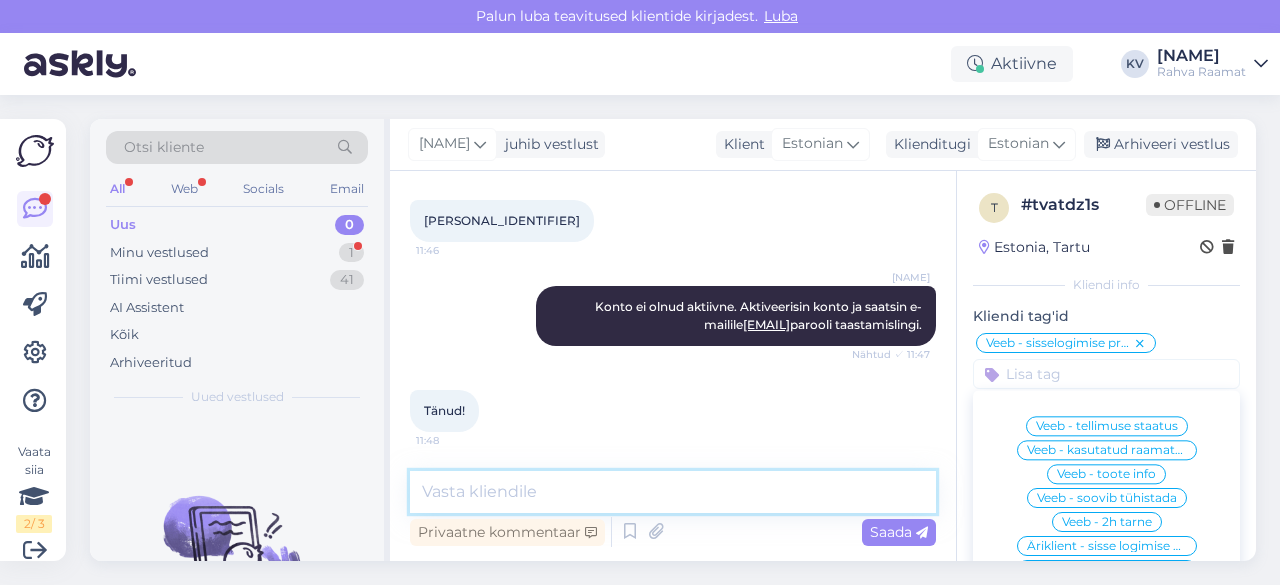 click at bounding box center [673, 492] 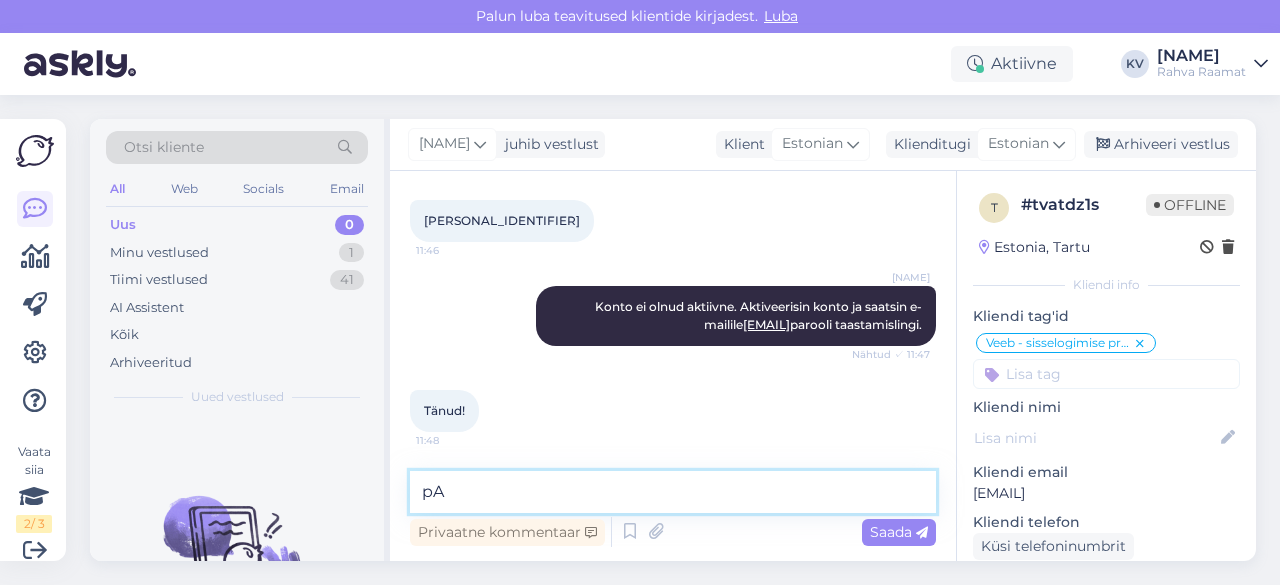 type on "p" 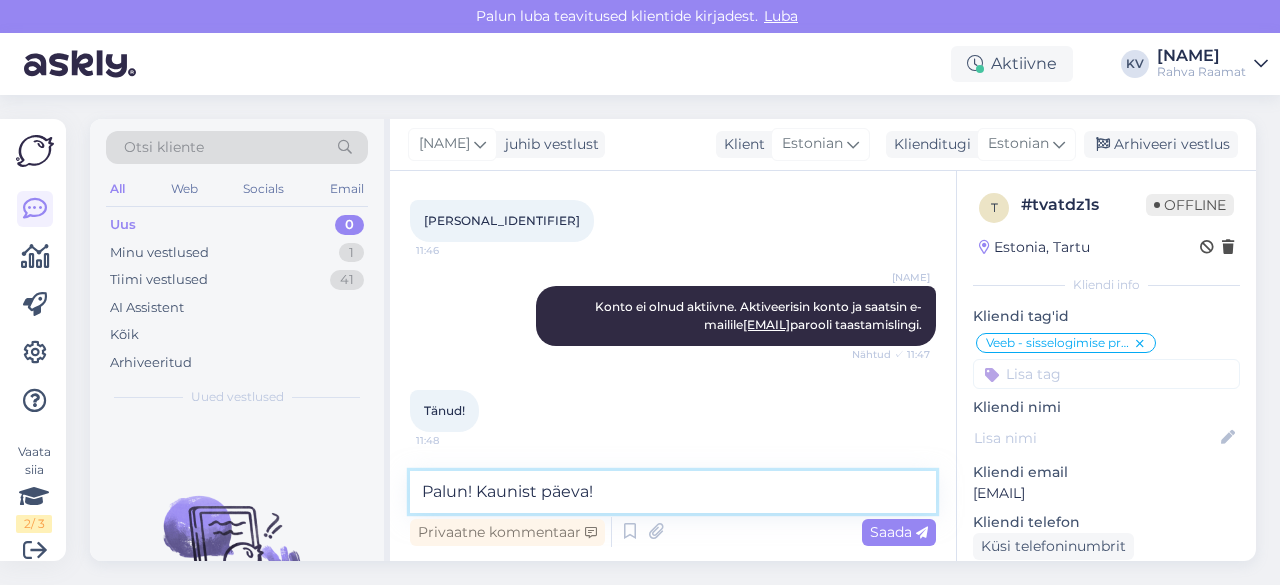 type on "Palun! Kaunist päeva!" 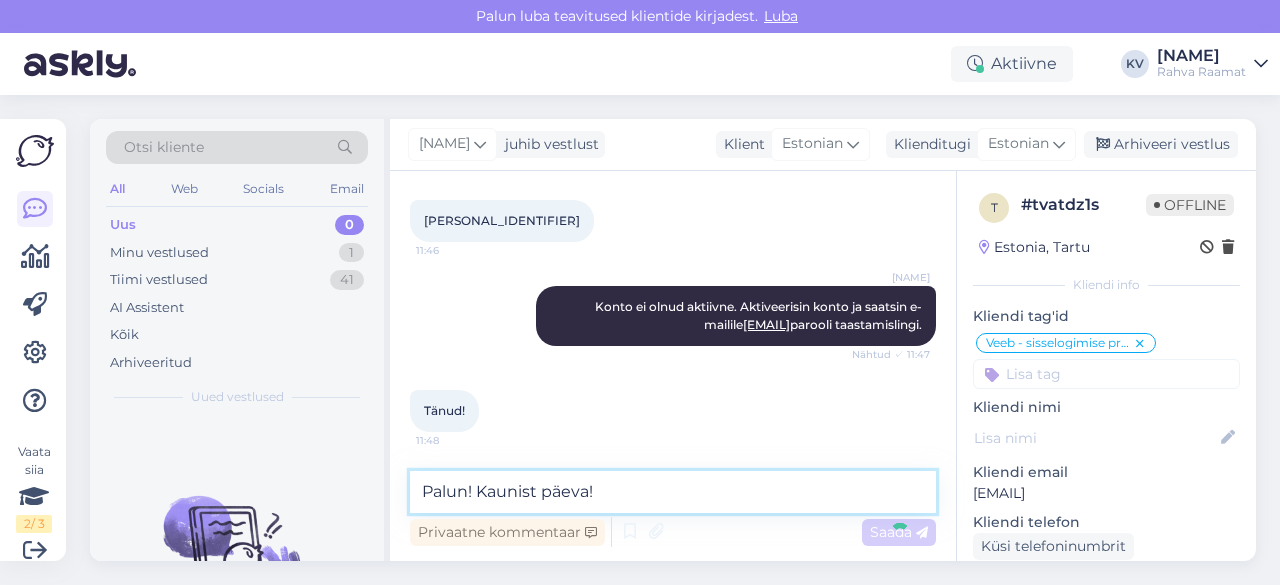 type 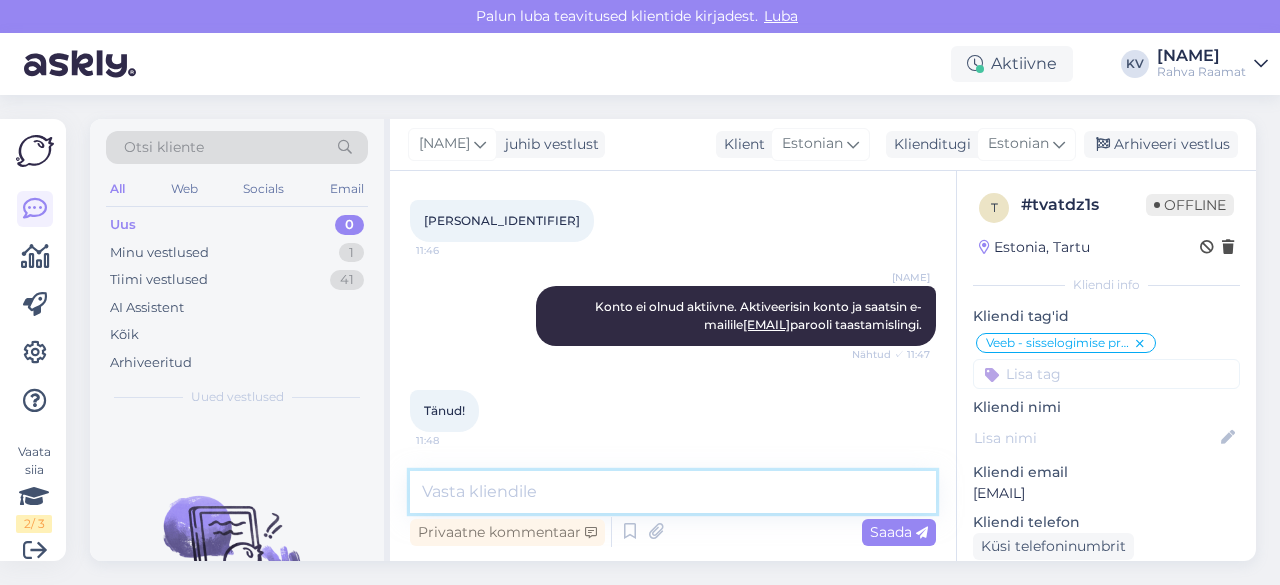scroll, scrollTop: 649, scrollLeft: 0, axis: vertical 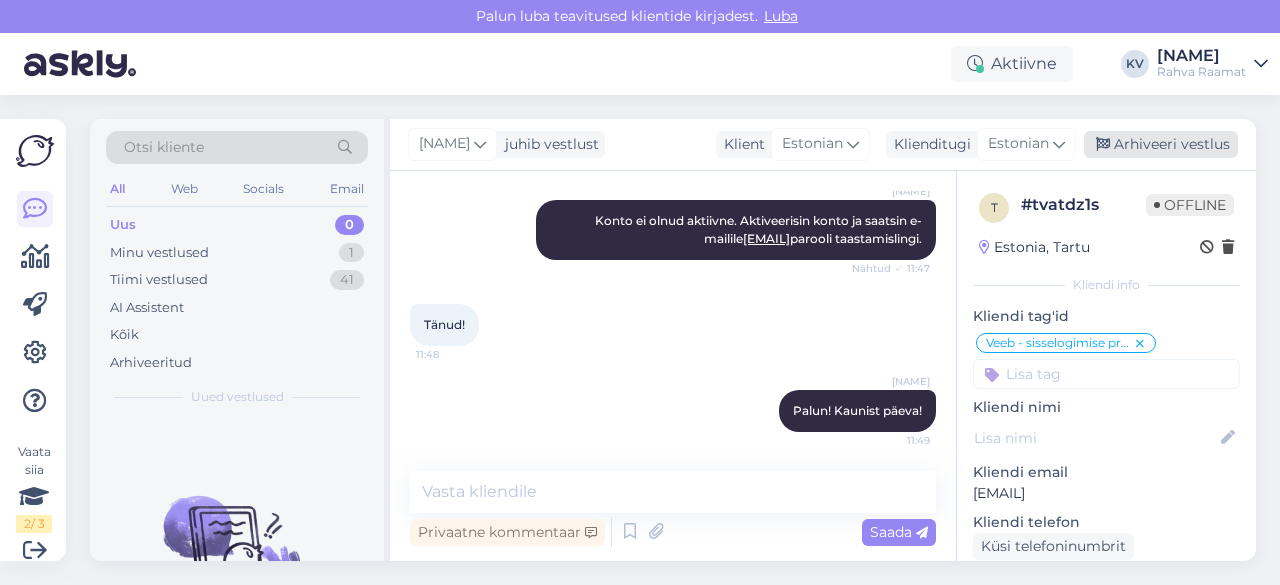 click on "Arhiveeri vestlus" at bounding box center (1161, 144) 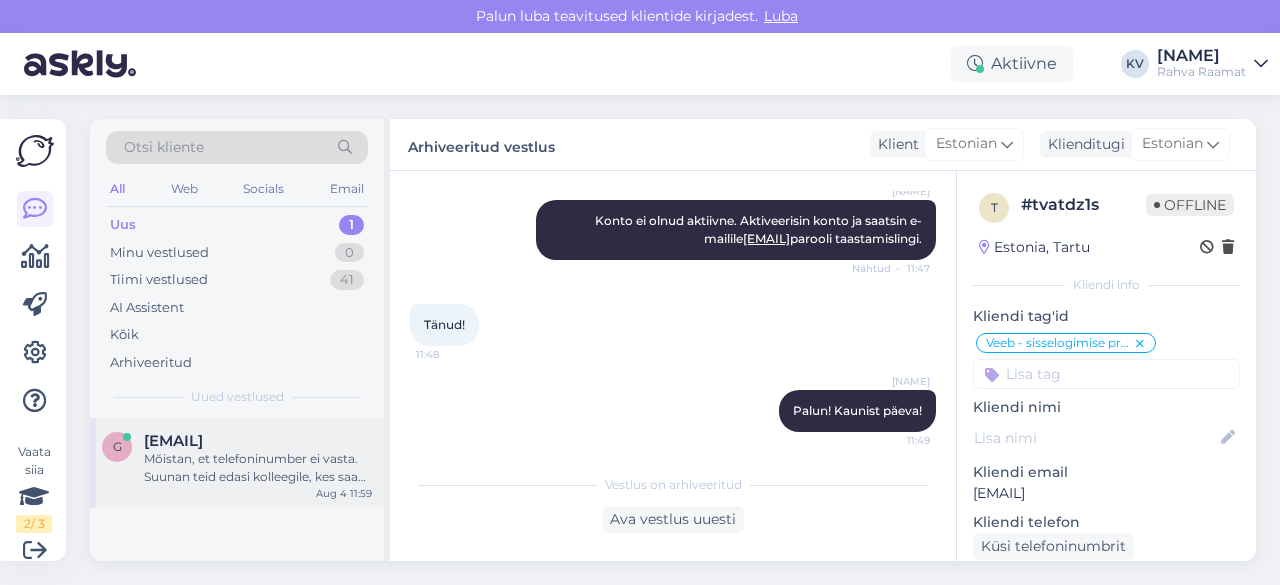 click on "Mõistan, et telefoninumber ei vasta. Suunan teid edasi kolleegile, kes saab teid selles osas aidata." at bounding box center [258, 468] 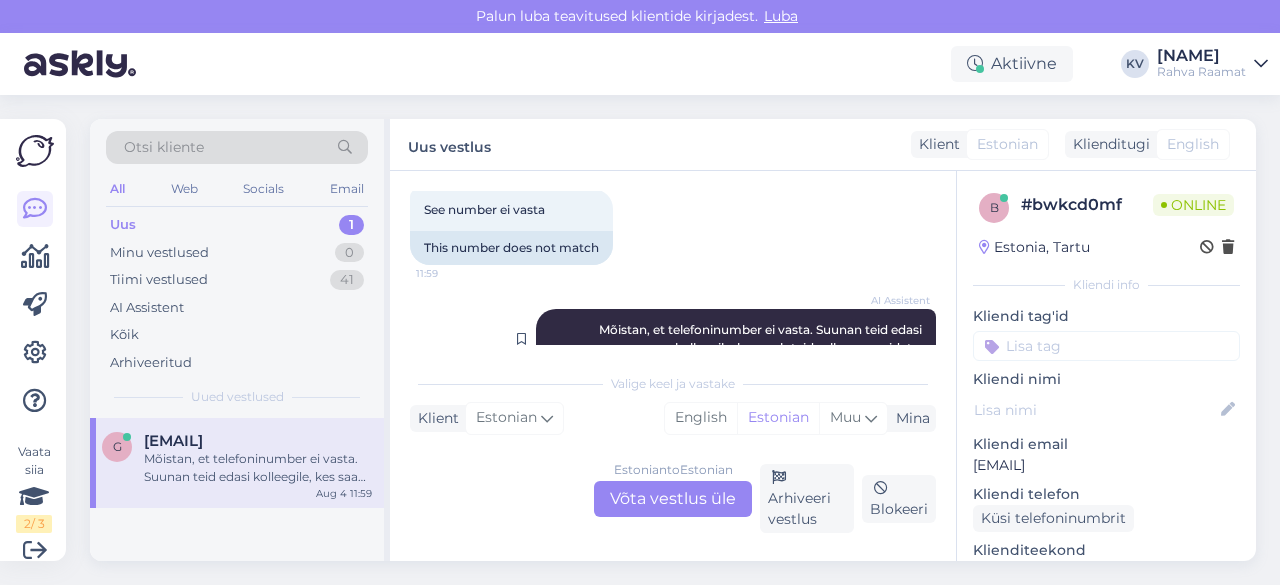 scroll, scrollTop: 485, scrollLeft: 0, axis: vertical 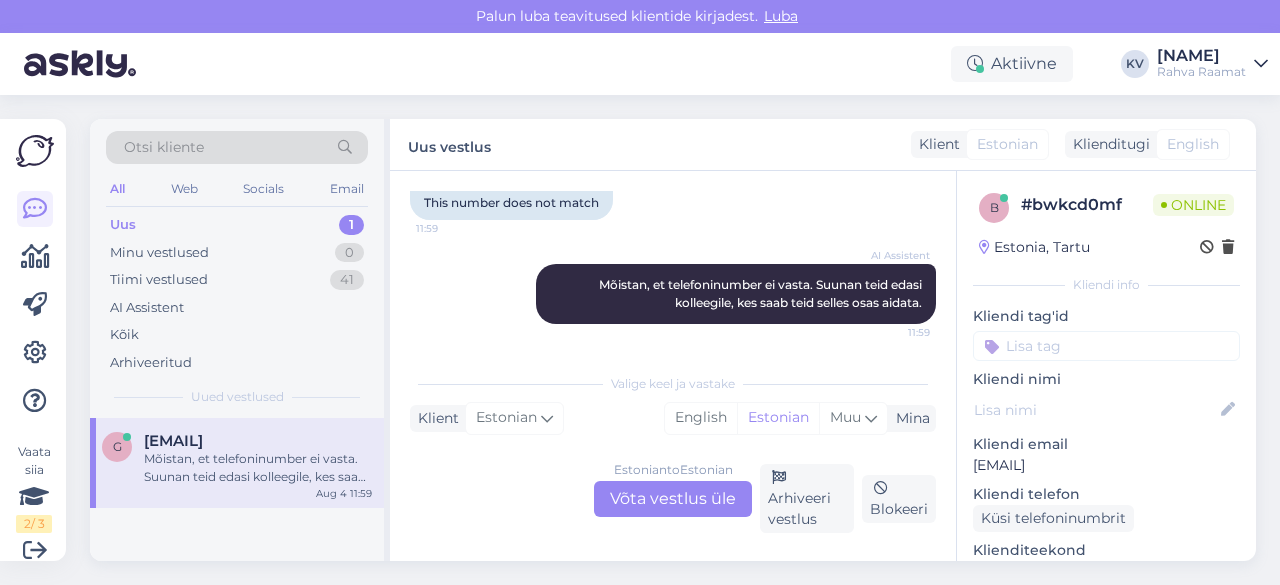 click on "Estonian  to  Estonian Võta vestlus üle" at bounding box center (673, 499) 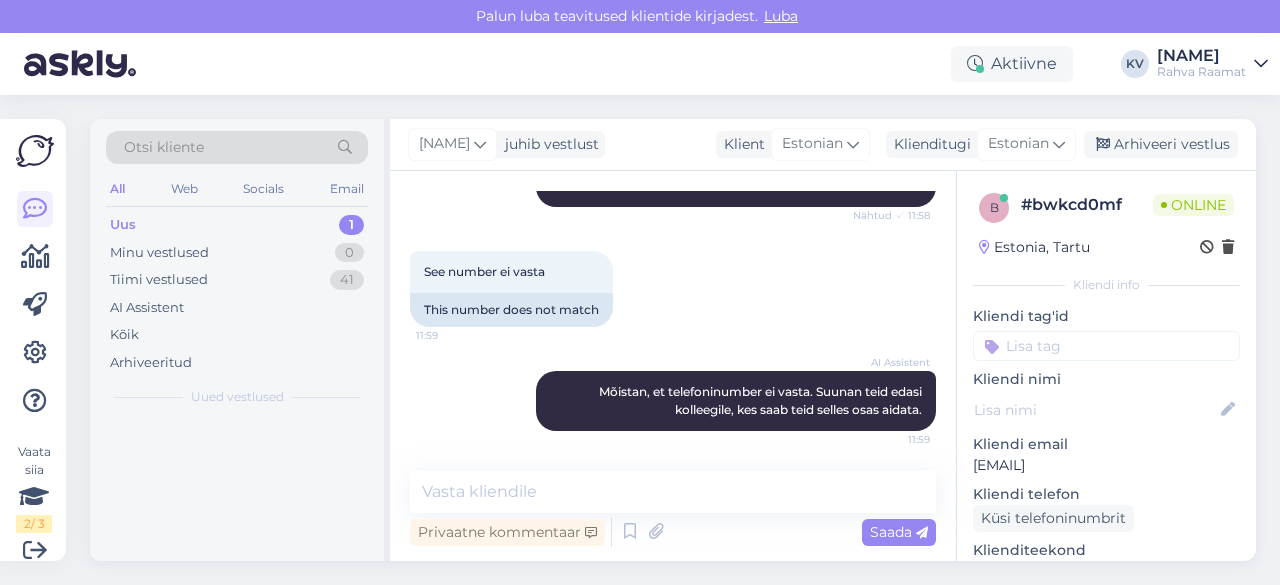 scroll, scrollTop: 377, scrollLeft: 0, axis: vertical 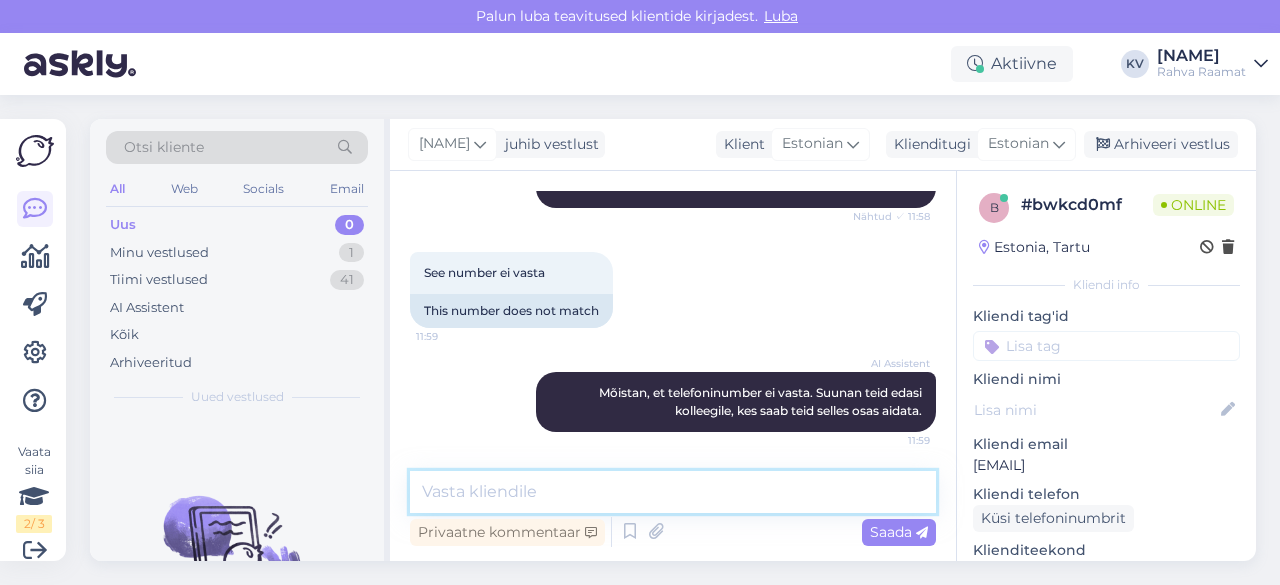 click at bounding box center (673, 492) 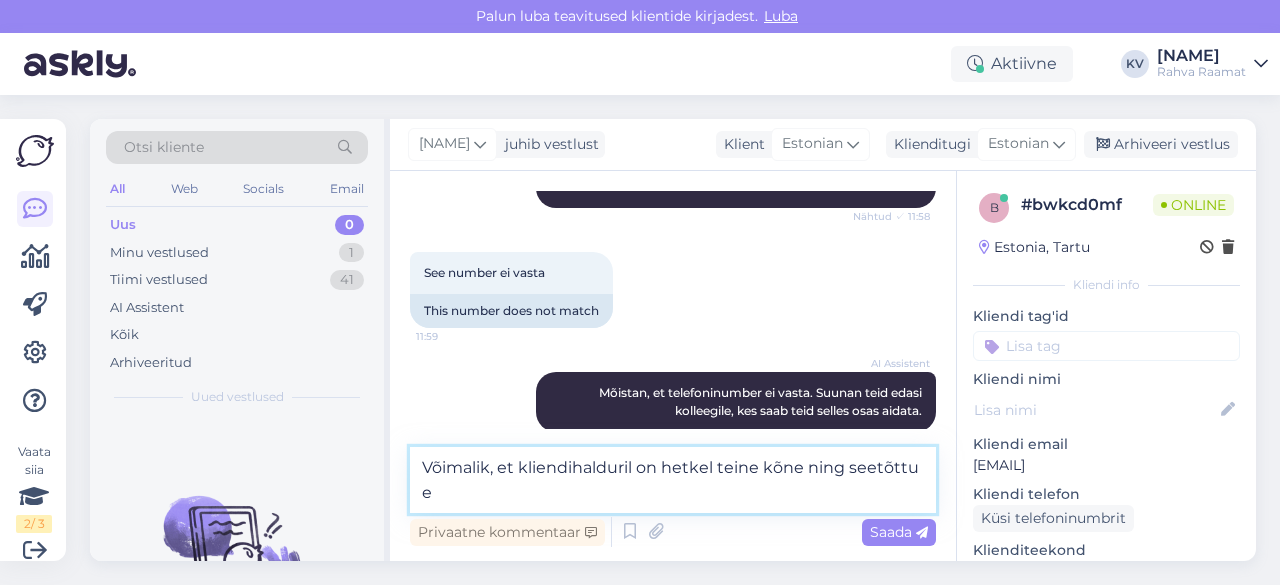 scroll, scrollTop: 401, scrollLeft: 0, axis: vertical 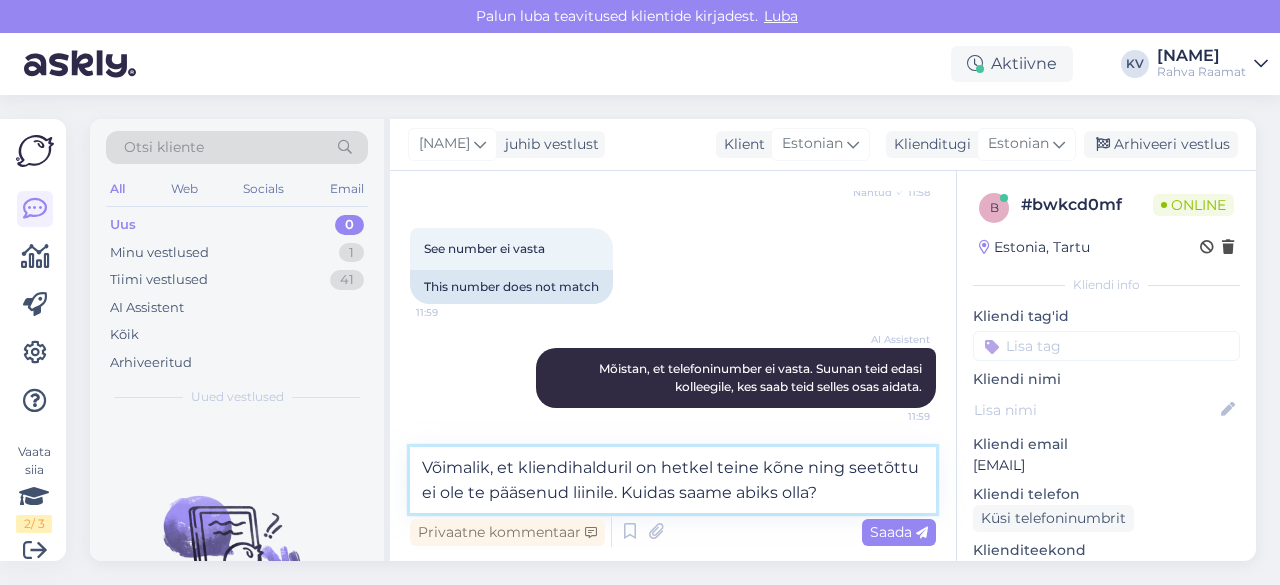 type on "Võimalik, et kliendihalduril on hetkel teine kõne ning seetõttu ei ole te pääsenud liinile. Kuidas saame abiks olla?" 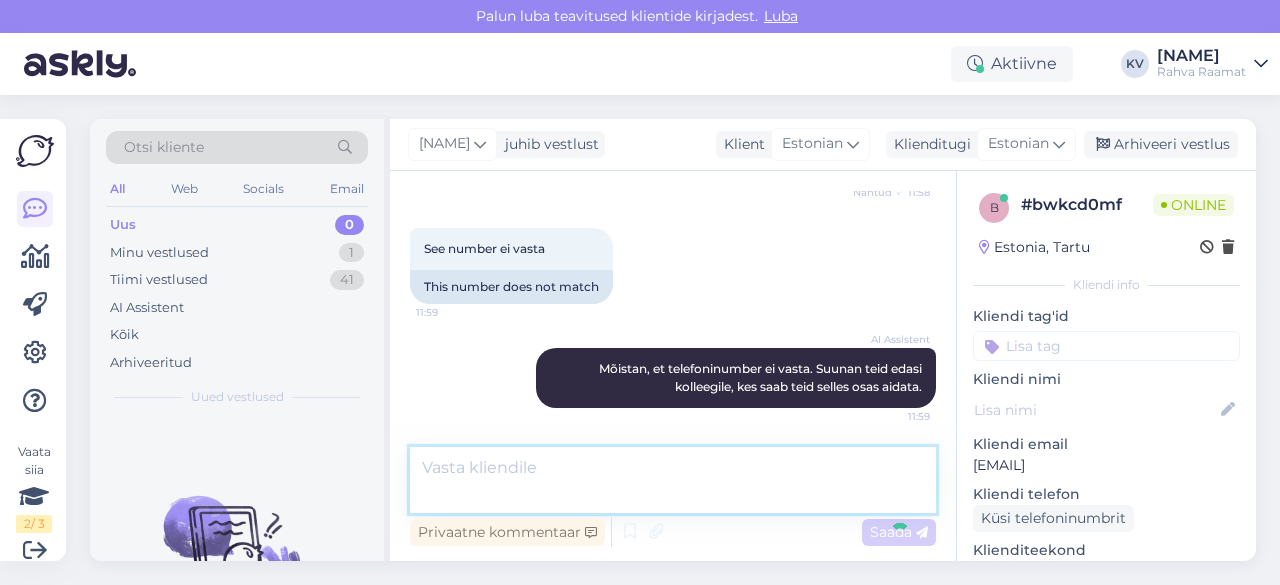 scroll, scrollTop: 481, scrollLeft: 0, axis: vertical 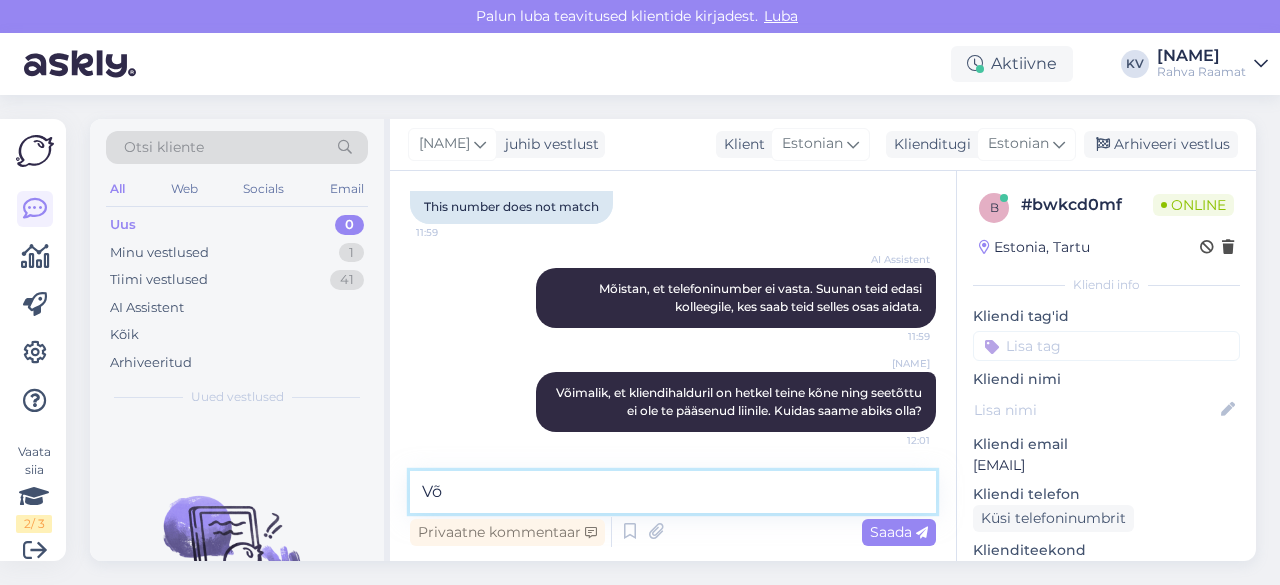 type on "V" 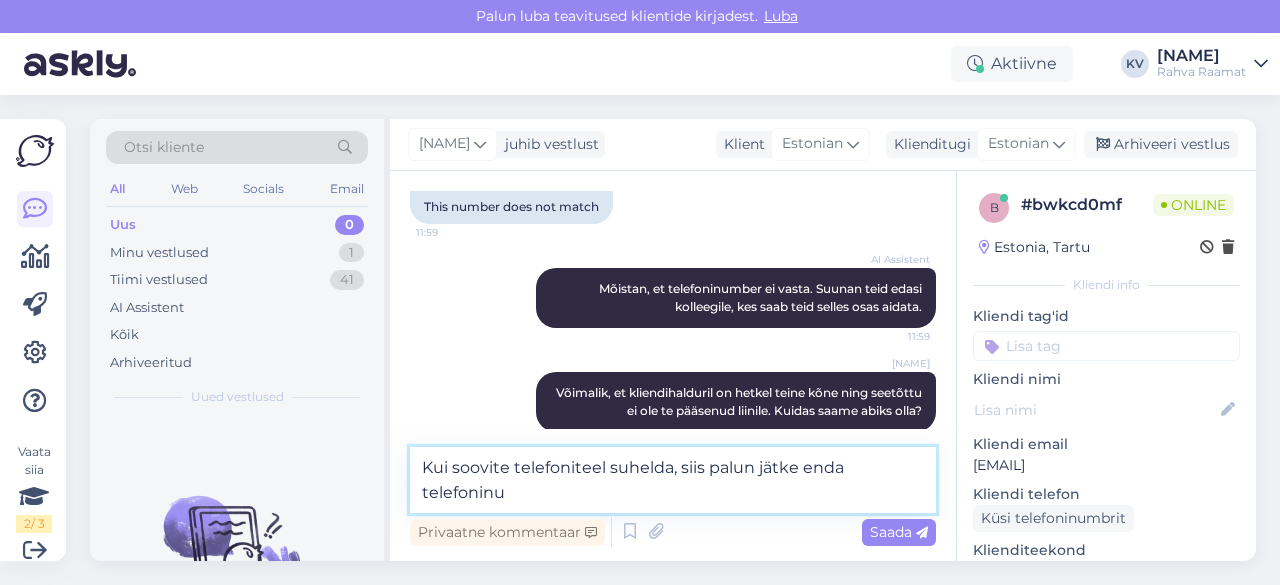 scroll, scrollTop: 505, scrollLeft: 0, axis: vertical 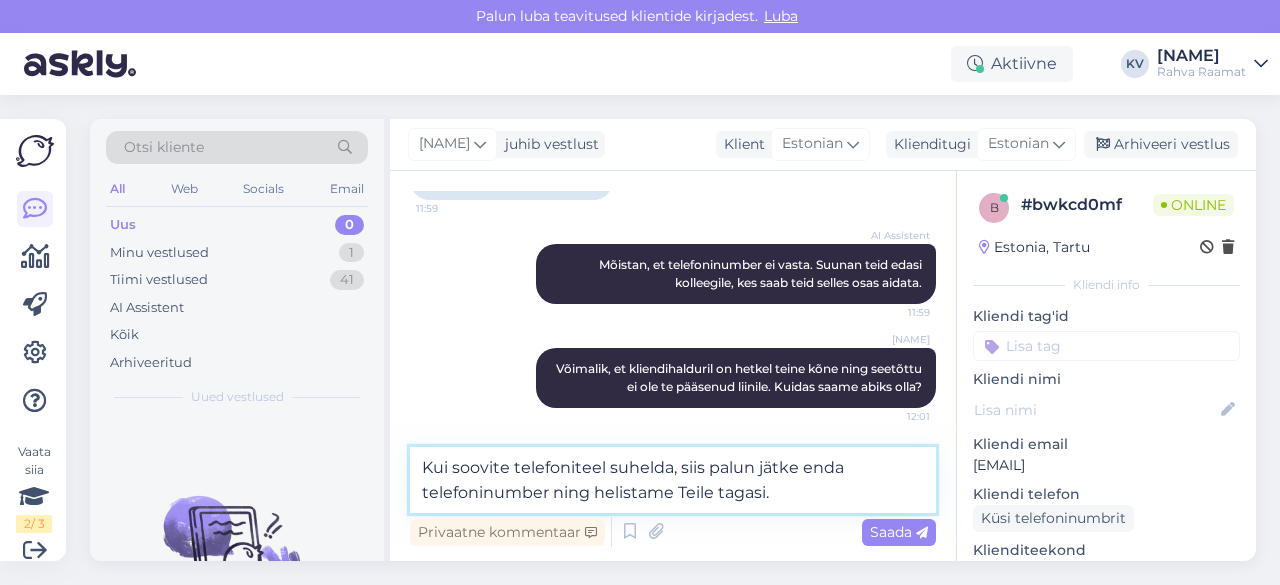 type on "Kui soovite telefoniteel suhelda, siis palun jätke enda telefoninumber ning helistame Teile tagasi." 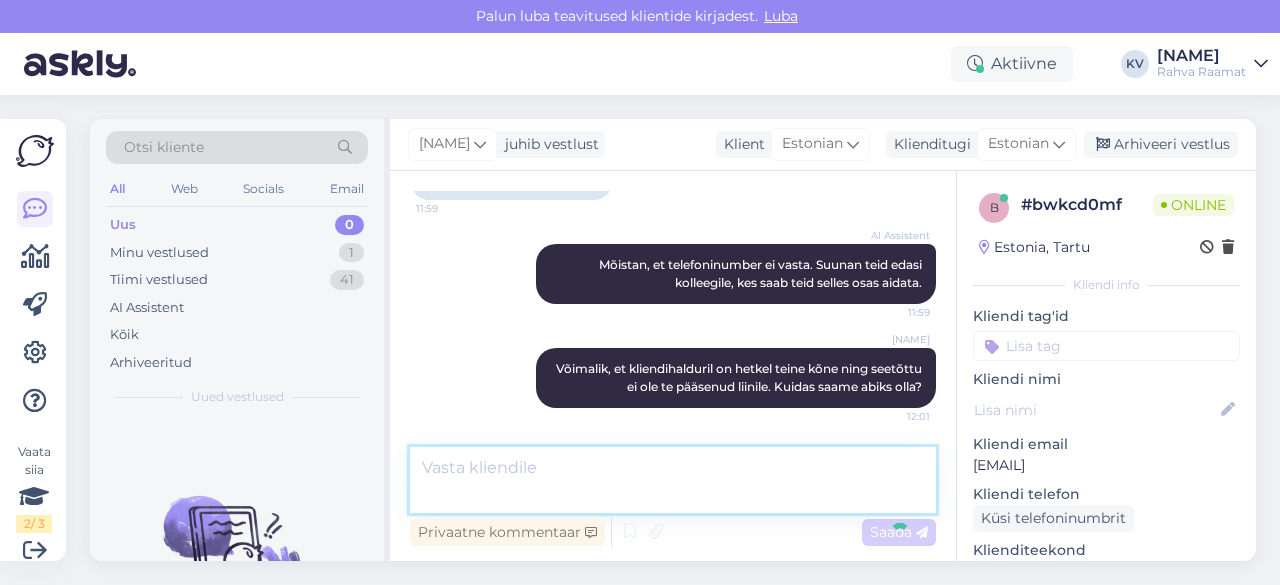 scroll, scrollTop: 585, scrollLeft: 0, axis: vertical 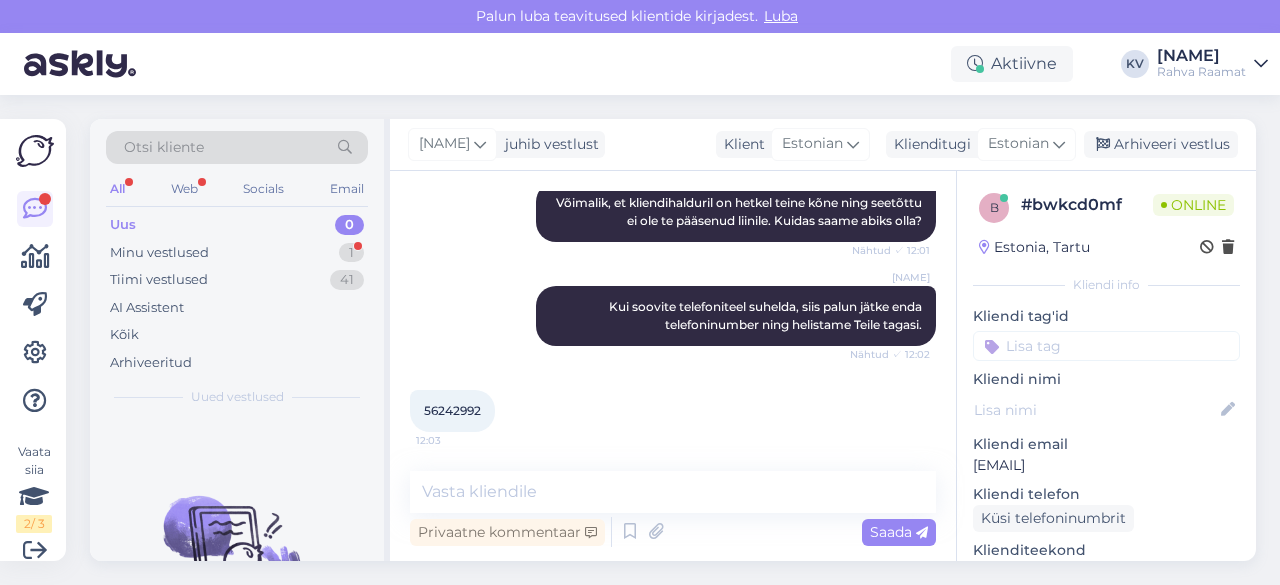 click on "56242992" at bounding box center [452, 410] 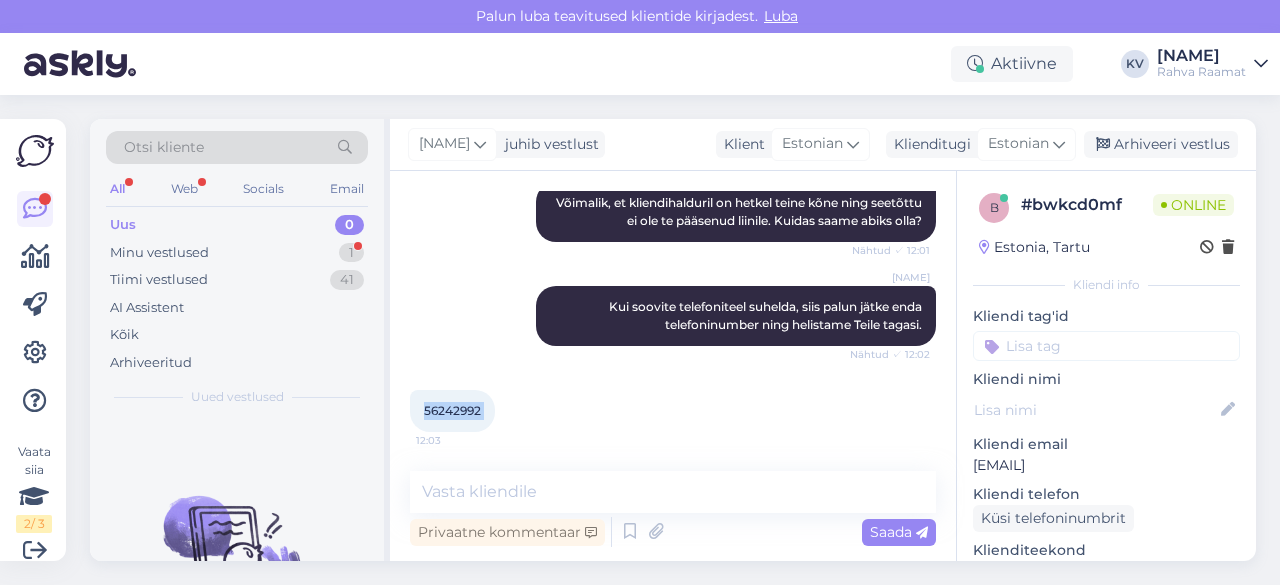 click on "56242992" at bounding box center [452, 410] 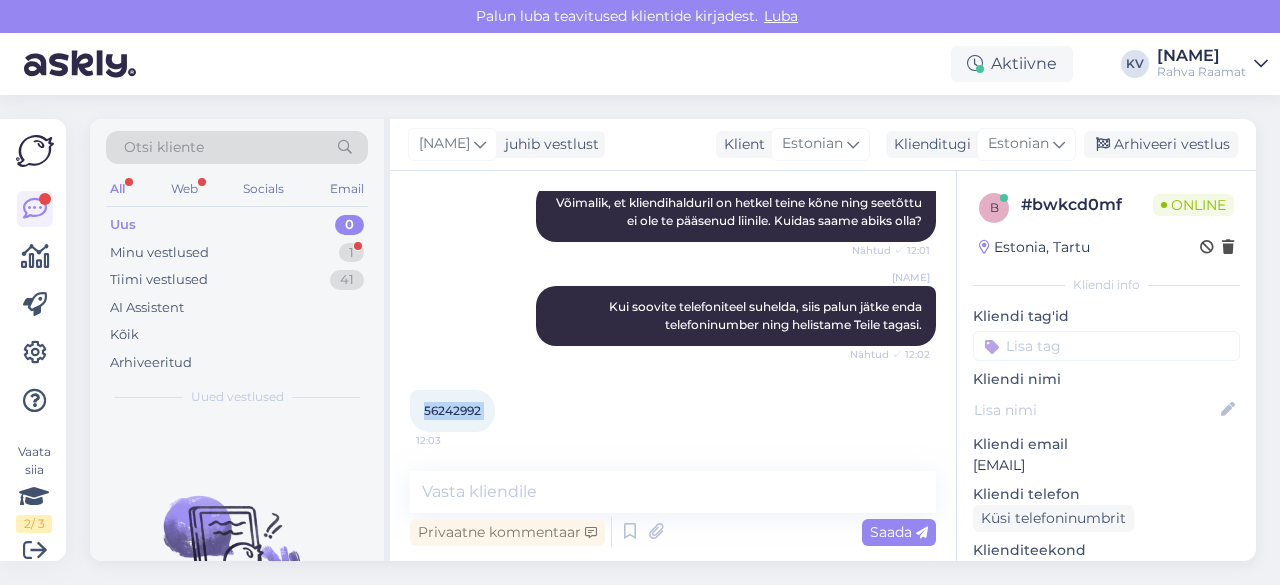 copy on "[PHONE] 12:03" 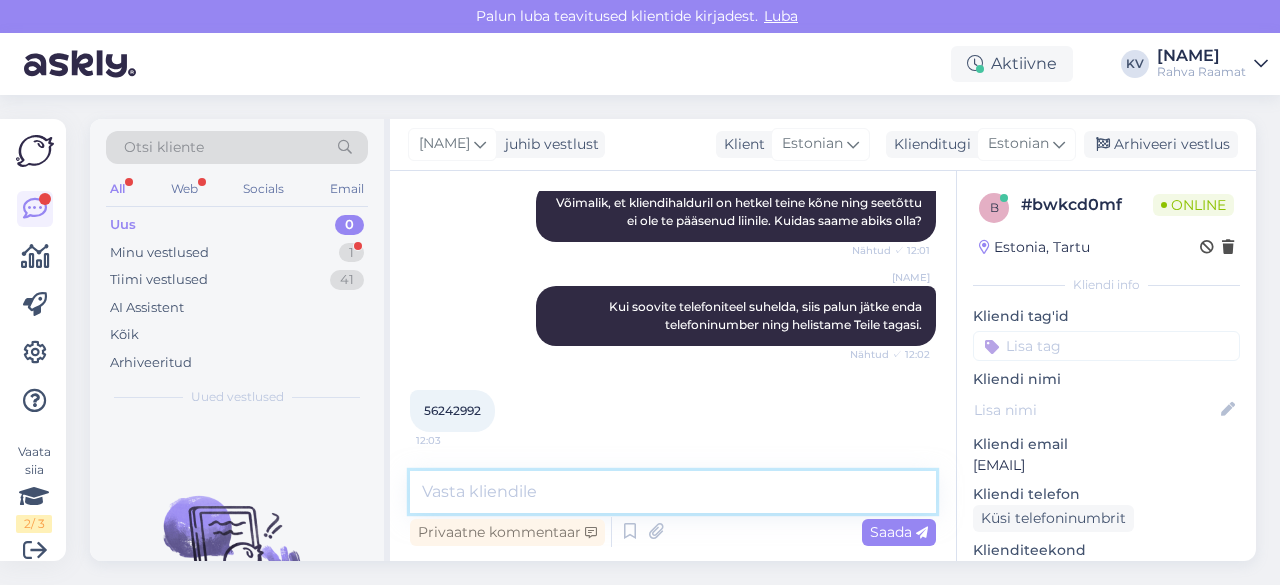 click at bounding box center [673, 492] 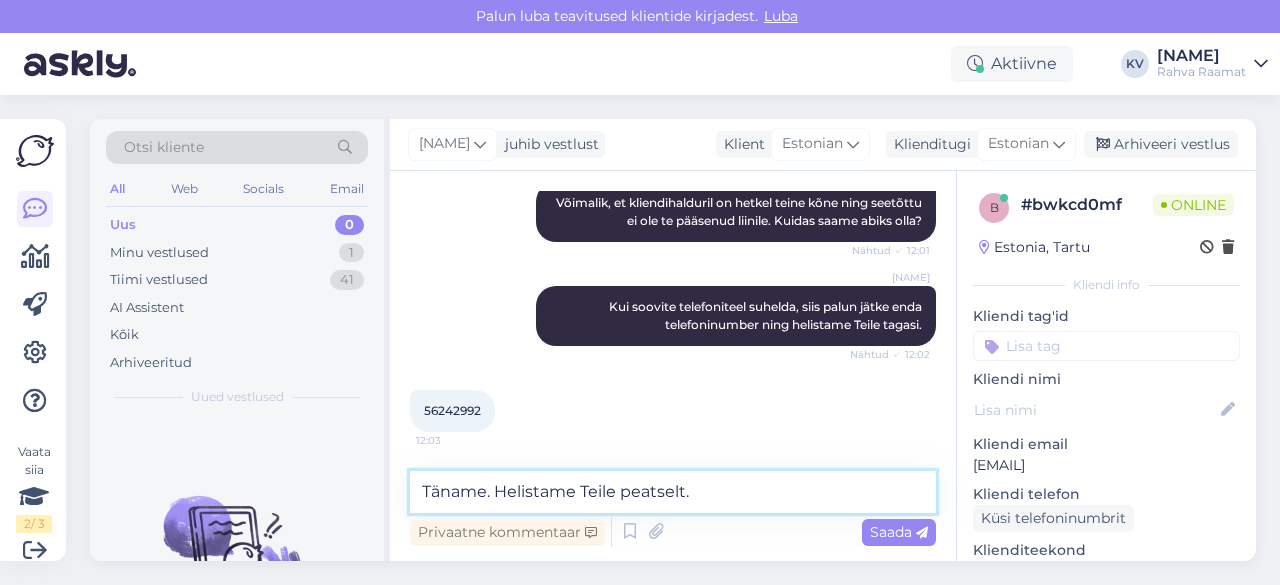 type on "Täname. Helistame Teile peatselt." 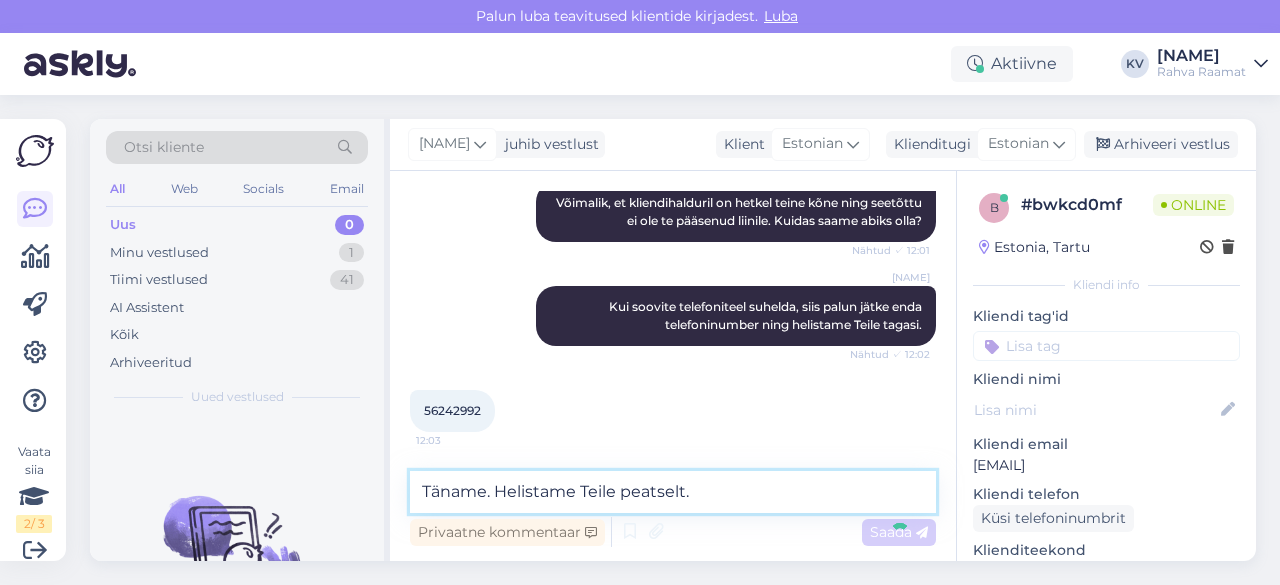 type 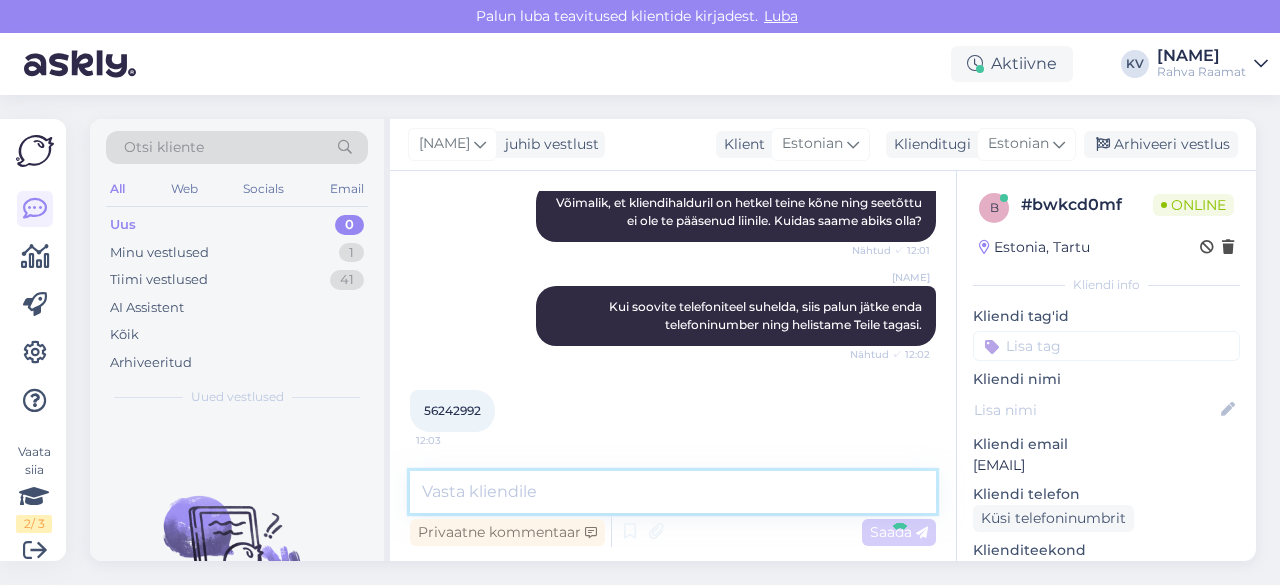 scroll, scrollTop: 757, scrollLeft: 0, axis: vertical 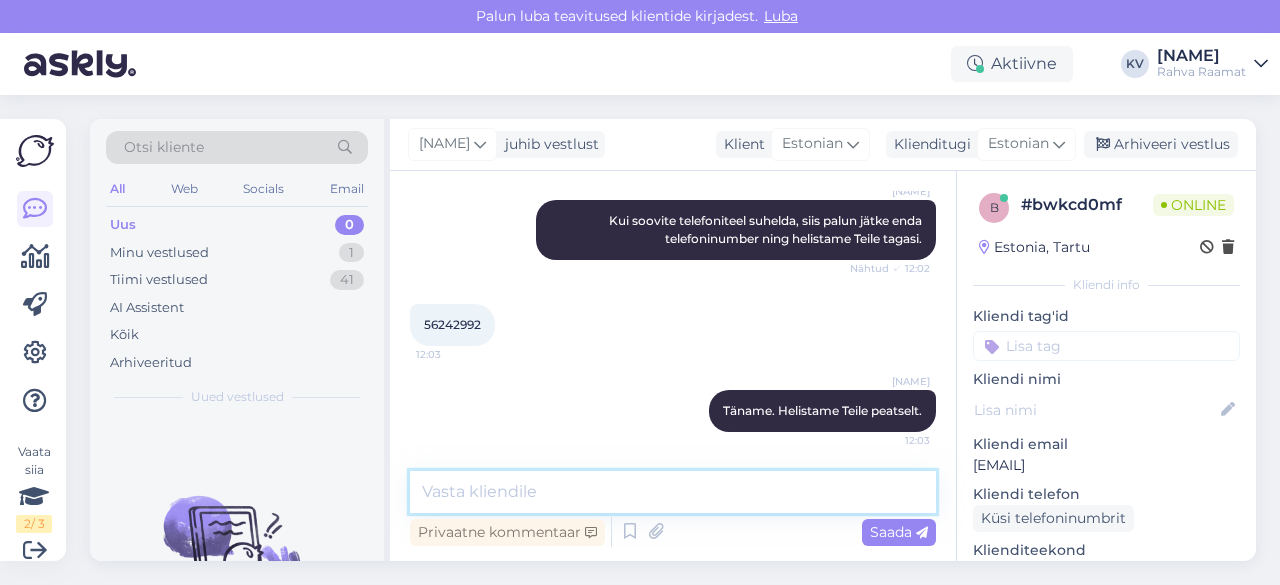 click at bounding box center (673, 492) 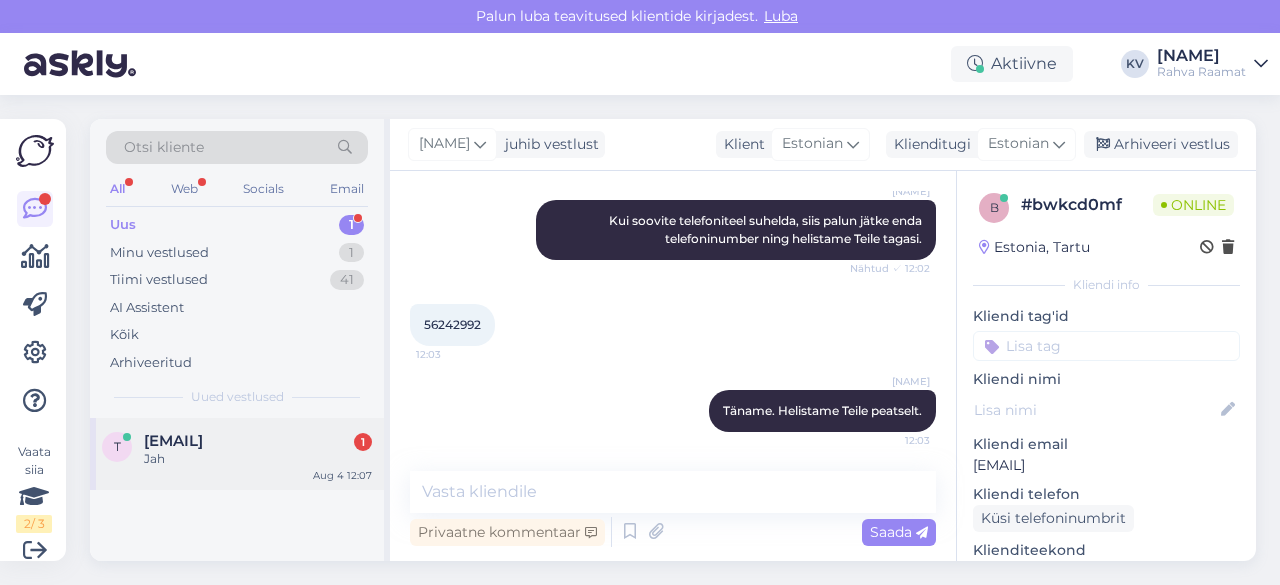 click on "[EMAIL]" at bounding box center [173, 441] 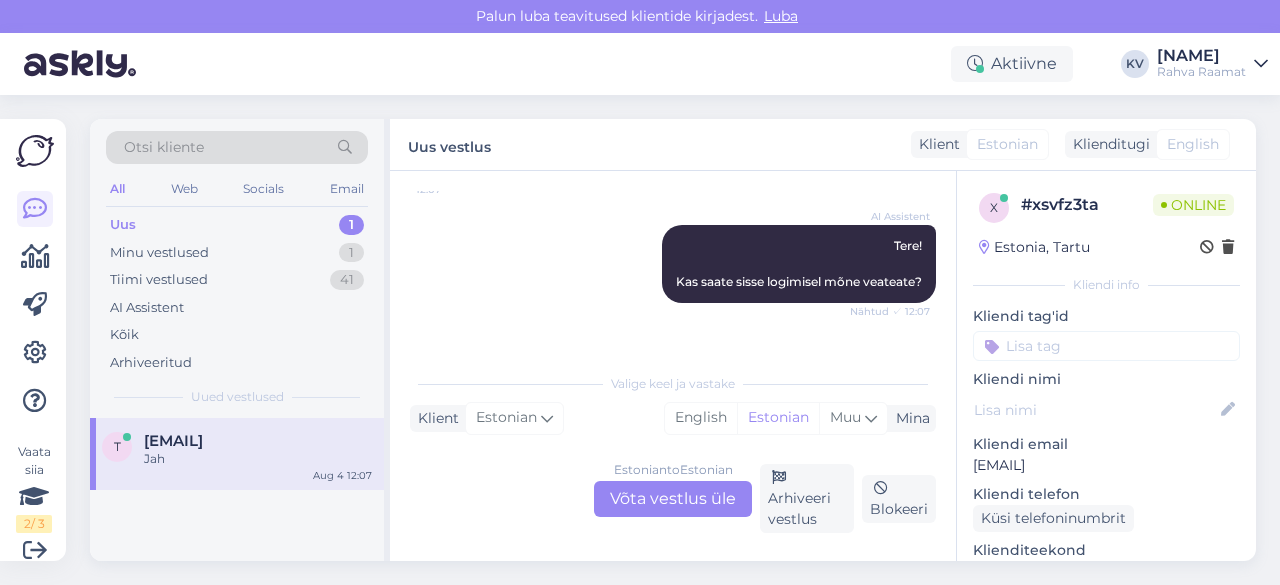 scroll, scrollTop: 327, scrollLeft: 0, axis: vertical 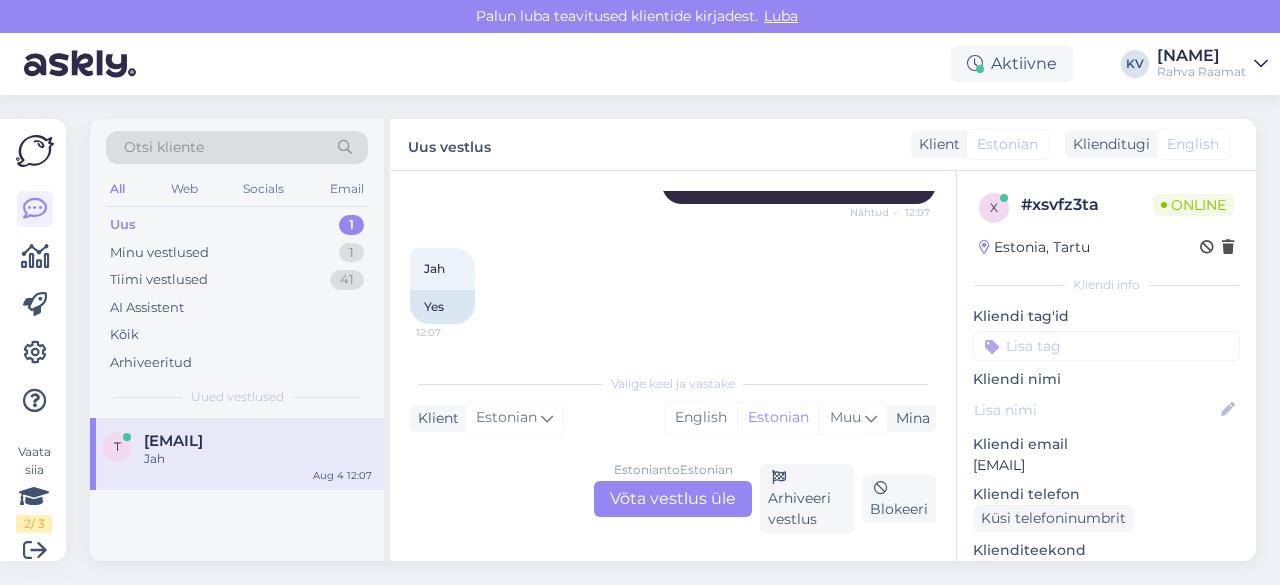 click on "Estonian  to  Estonian Võta vestlus üle" at bounding box center [673, 499] 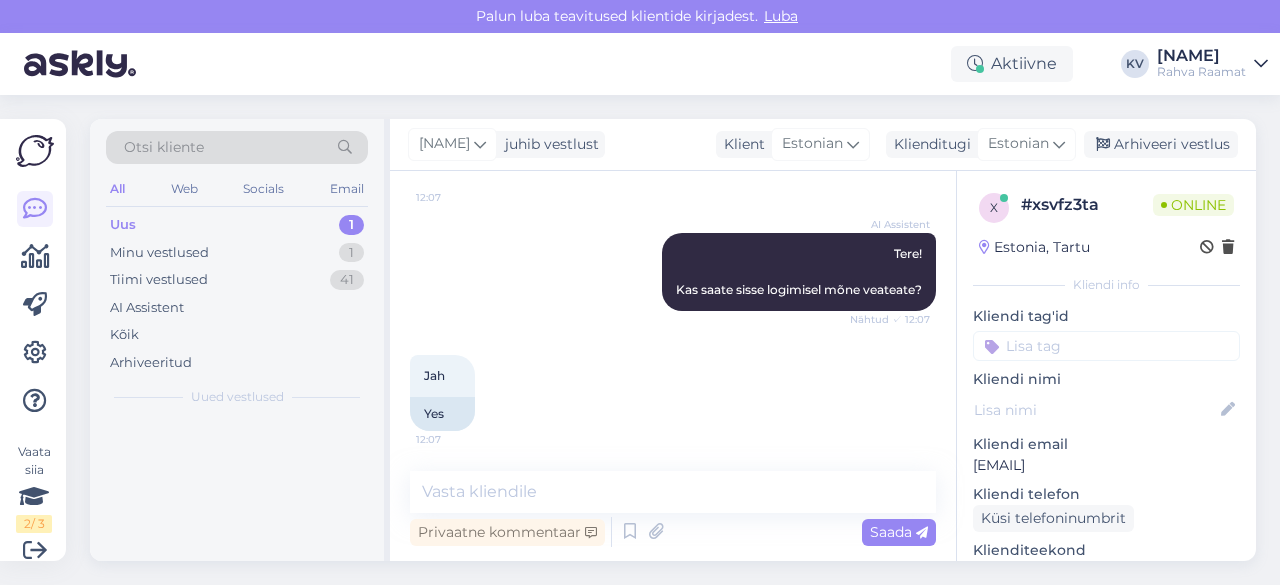 scroll, scrollTop: 219, scrollLeft: 0, axis: vertical 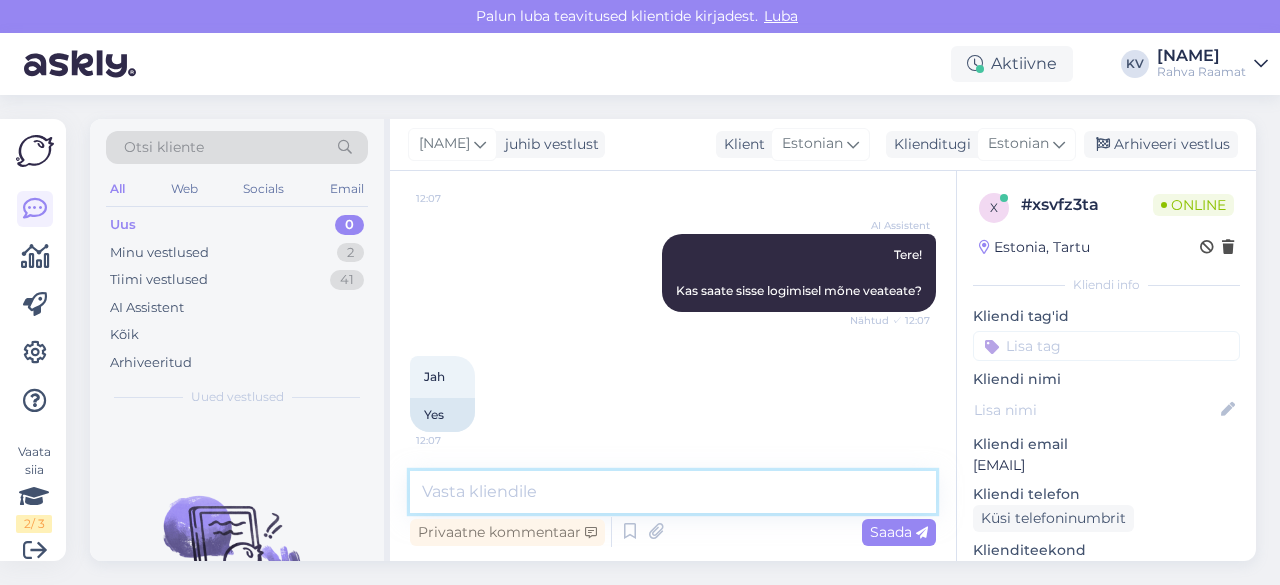 click at bounding box center [673, 492] 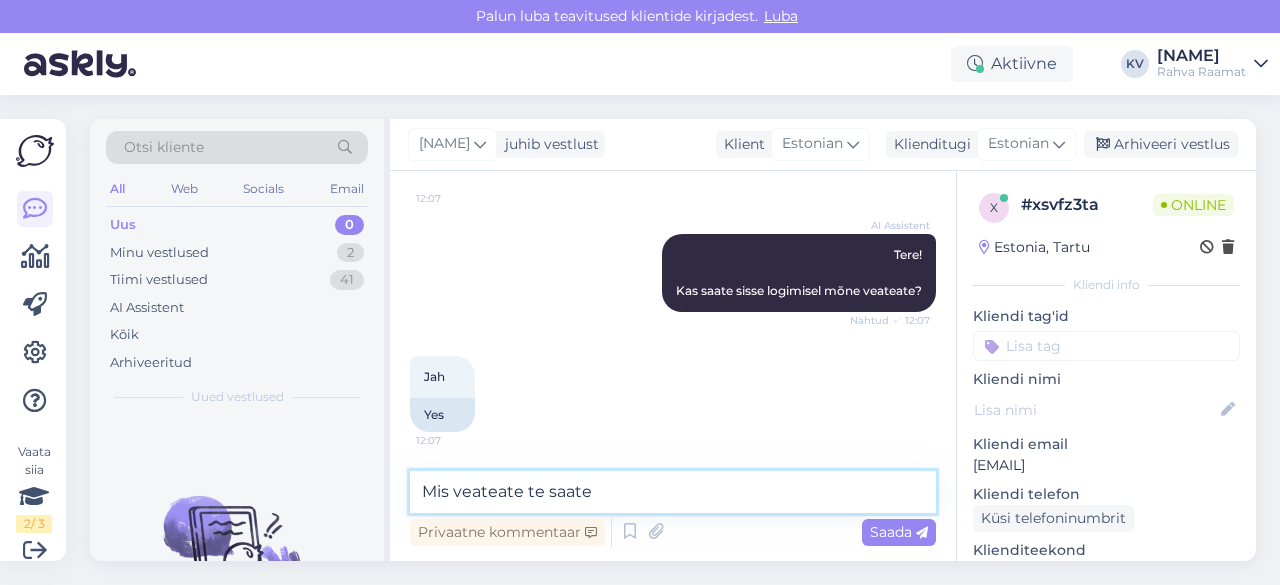 type on "Mis veateate te saate?" 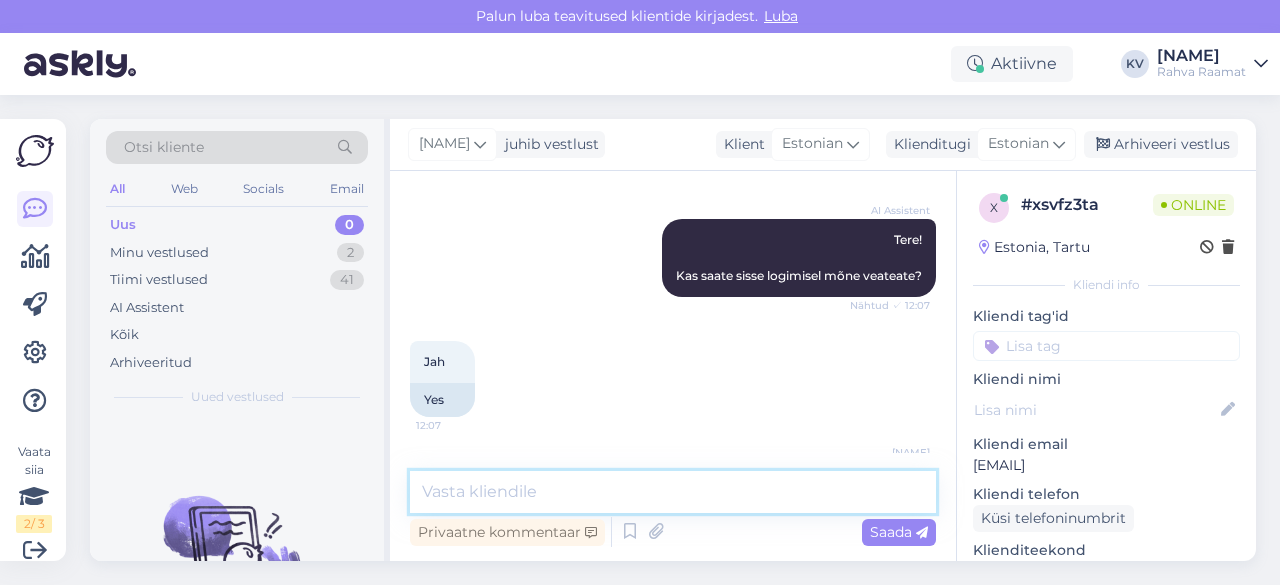 scroll, scrollTop: 205, scrollLeft: 0, axis: vertical 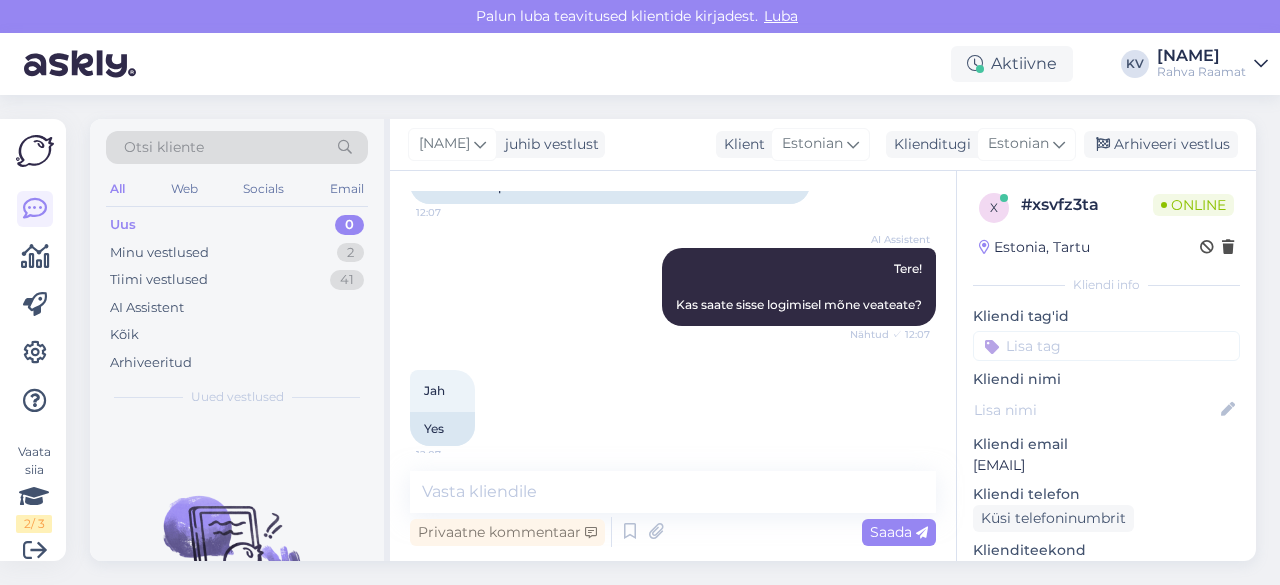 click on "[EMAIL]" at bounding box center [1106, 465] 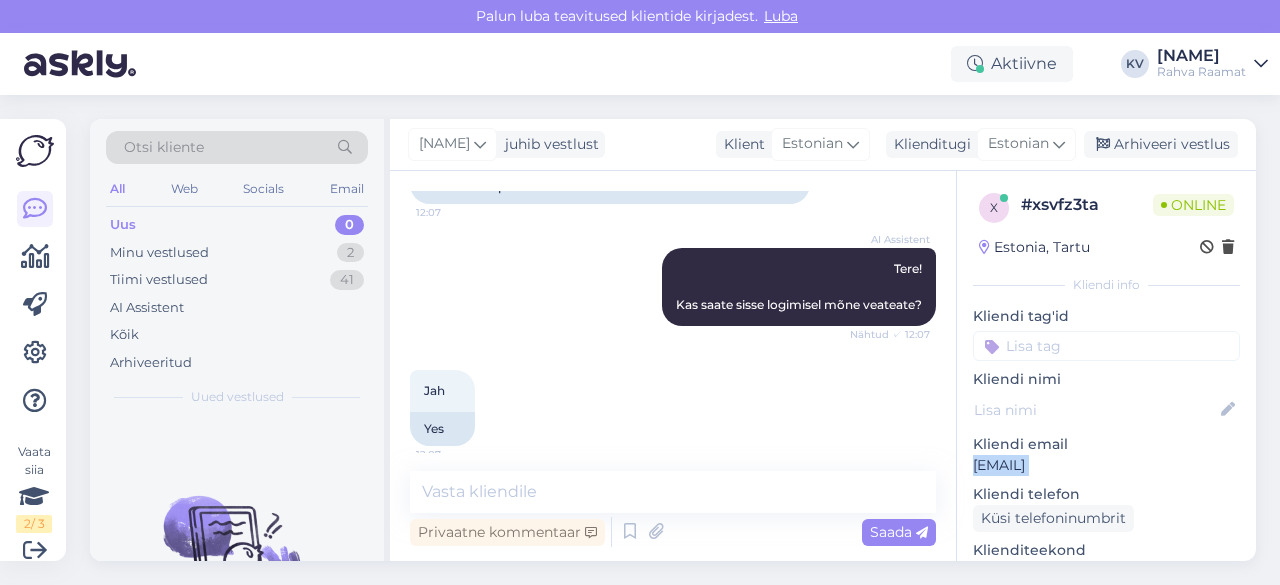 click on "[EMAIL]" at bounding box center [1106, 465] 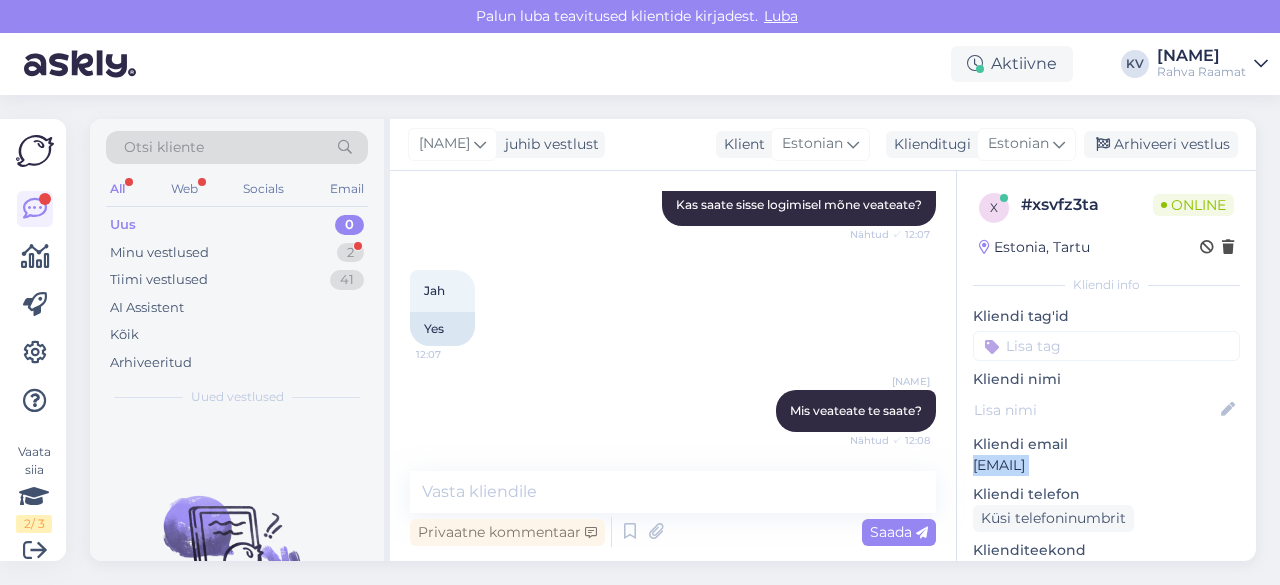 scroll, scrollTop: 391, scrollLeft: 0, axis: vertical 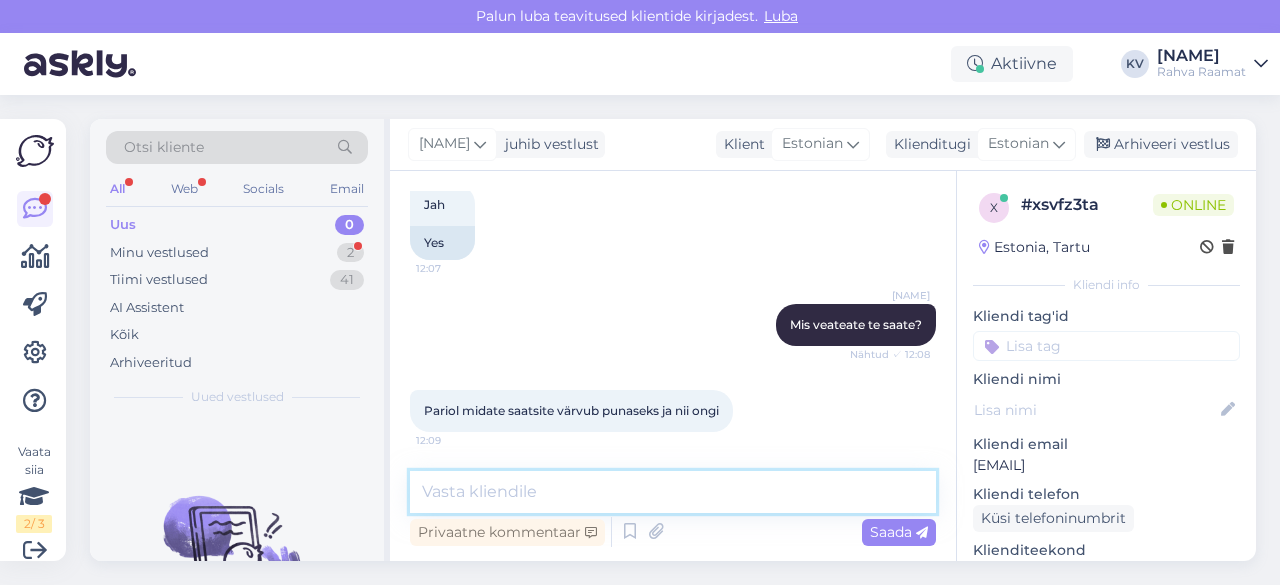 click at bounding box center [673, 492] 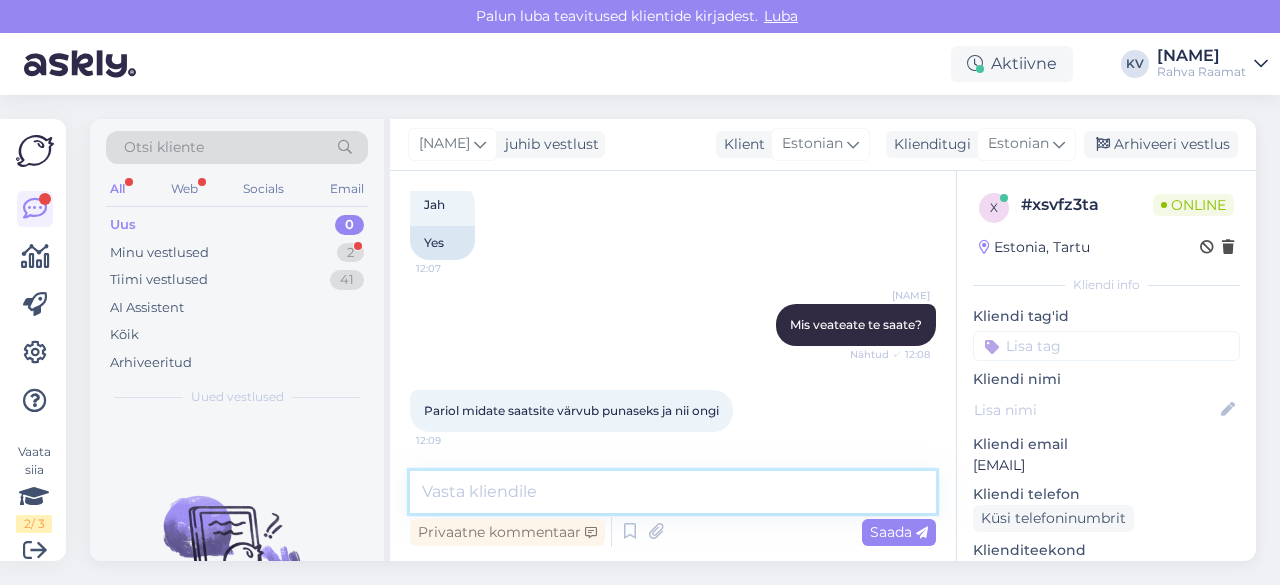 click at bounding box center (673, 492) 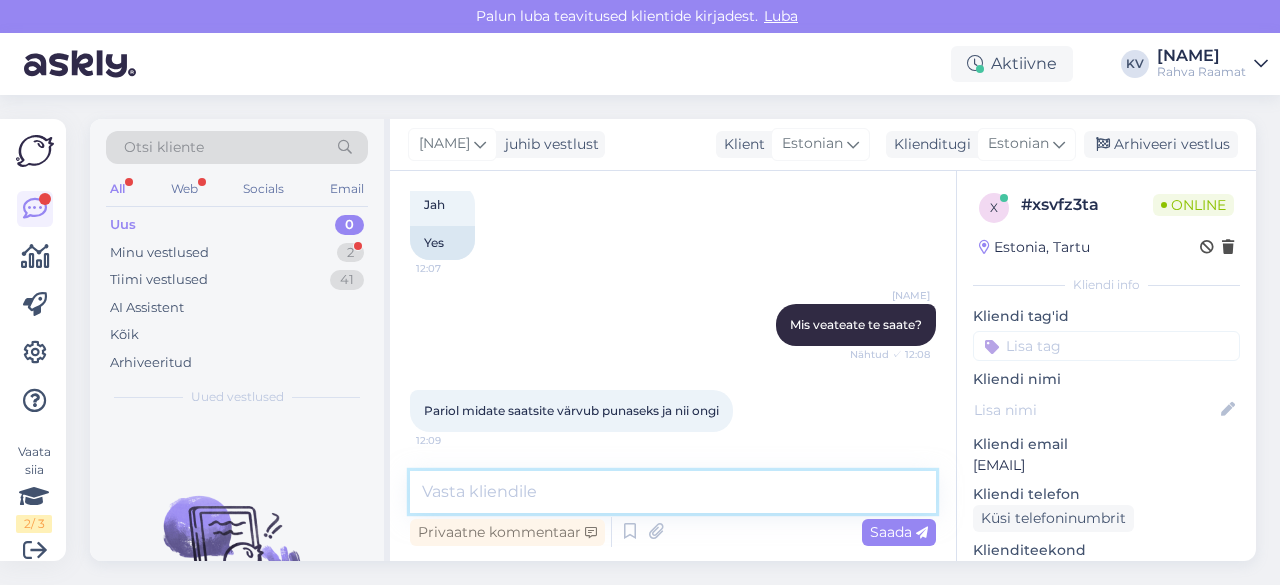 click at bounding box center (673, 492) 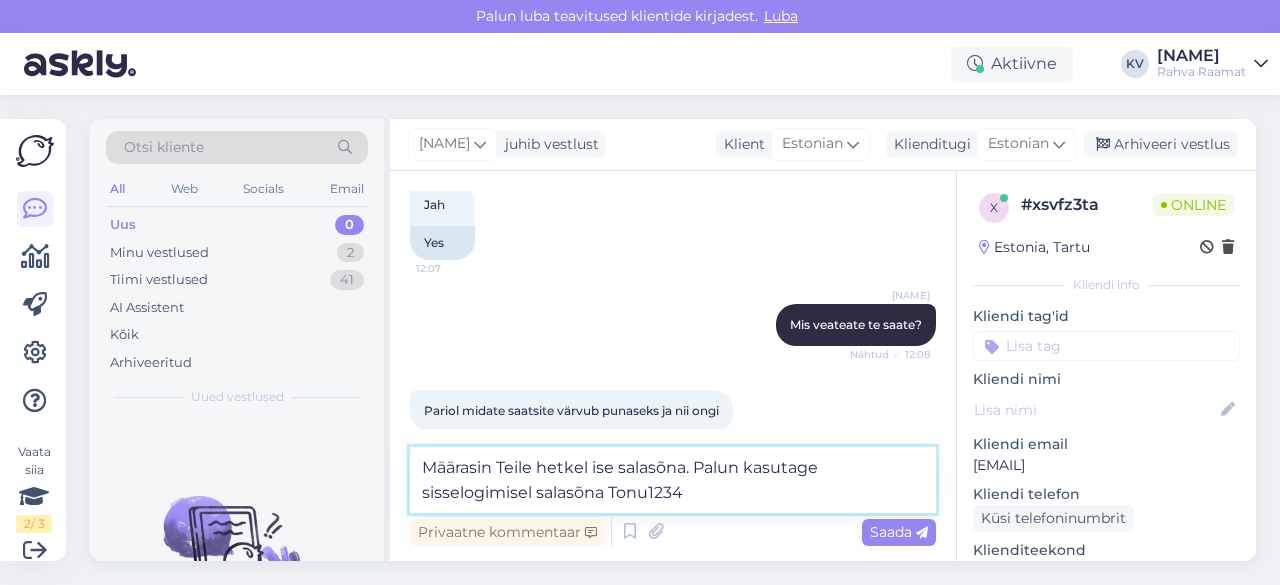 type on "Määrasin Teile hetkel ise salasõna. Palun kasutage sisselogimisel salasõna Tonu1234" 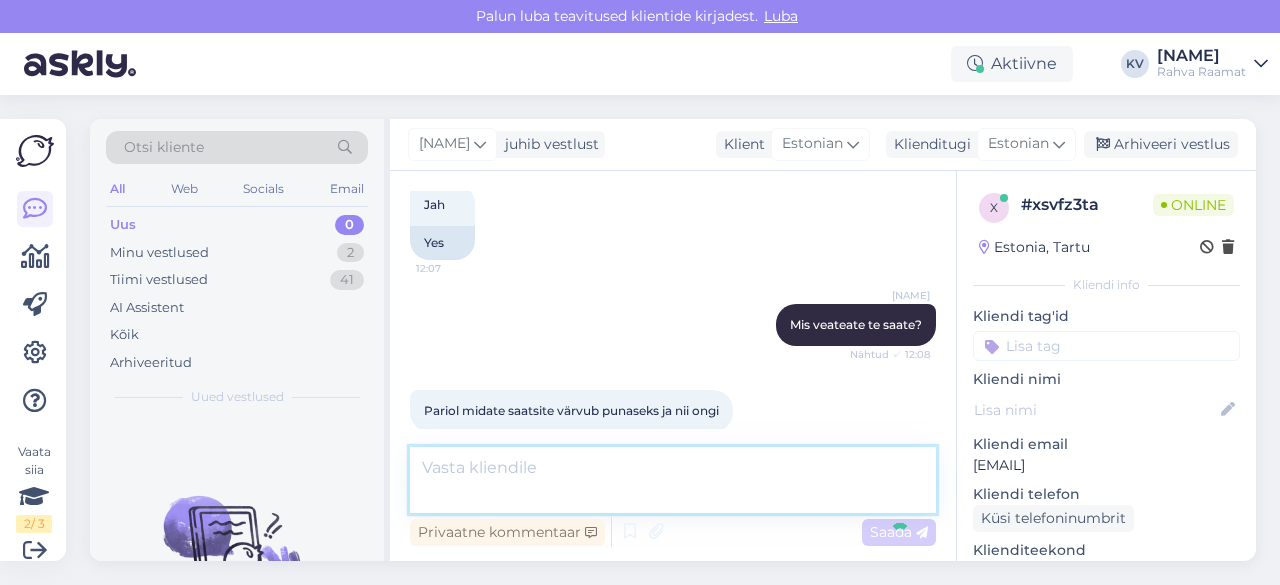 scroll, scrollTop: 495, scrollLeft: 0, axis: vertical 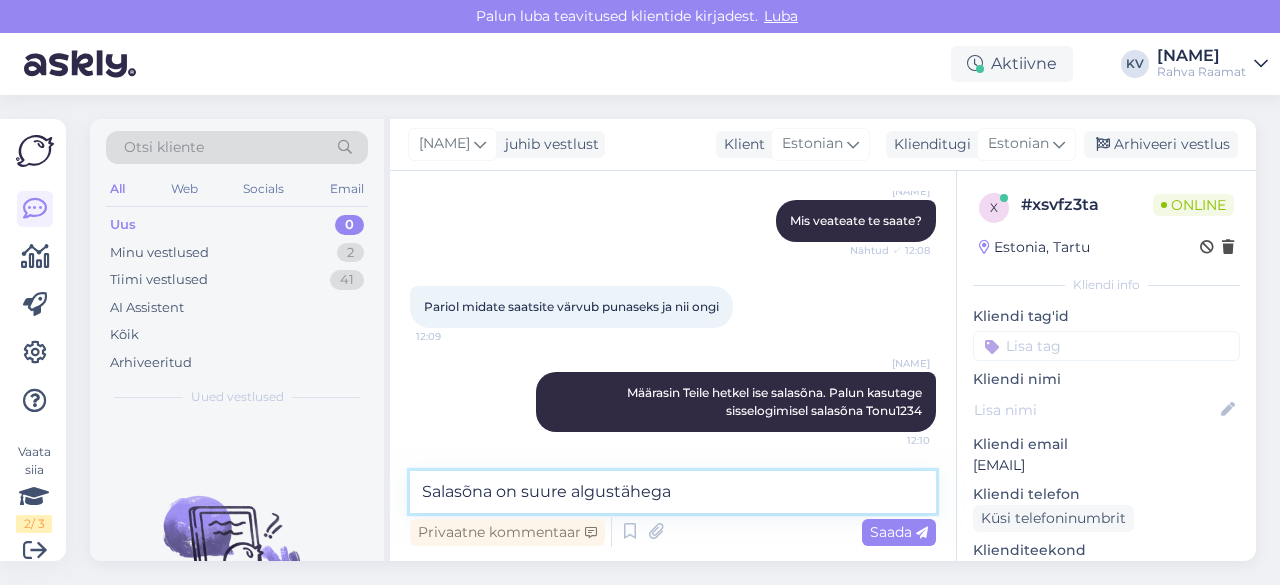 type on "Salasõna on suure algustähega" 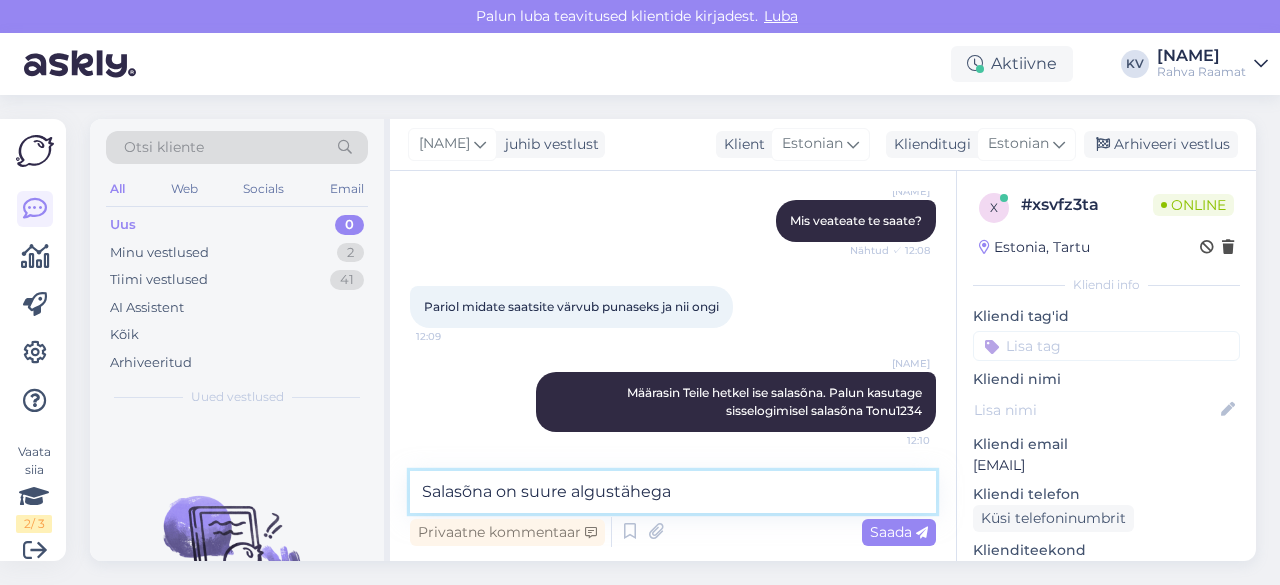 type 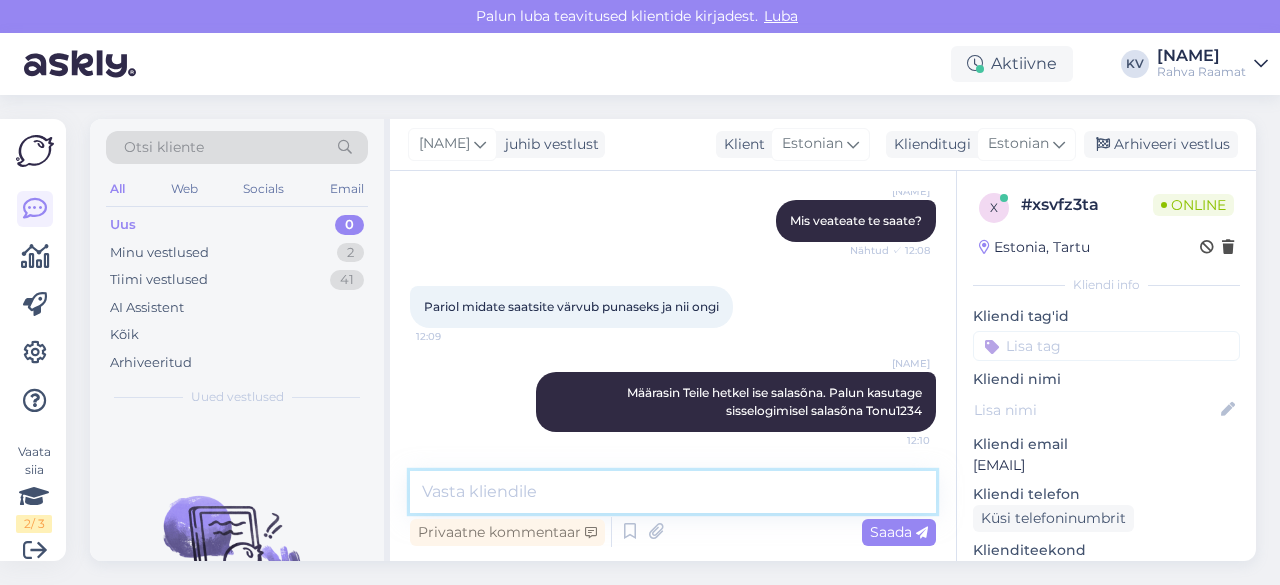 scroll, scrollTop: 581, scrollLeft: 0, axis: vertical 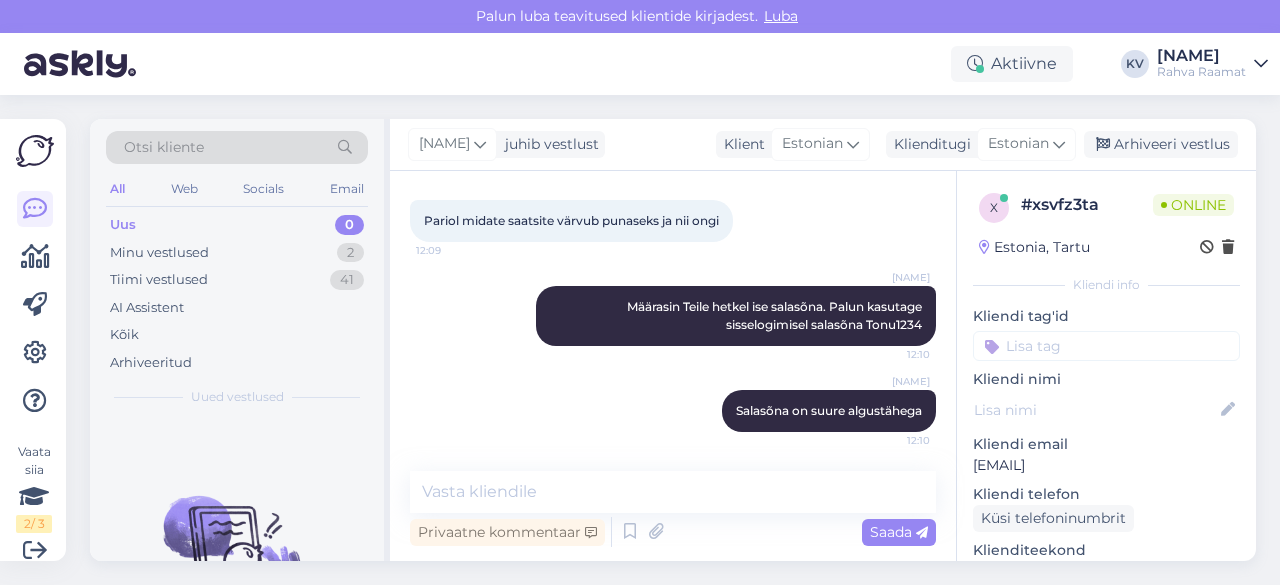 click at bounding box center [1106, 346] 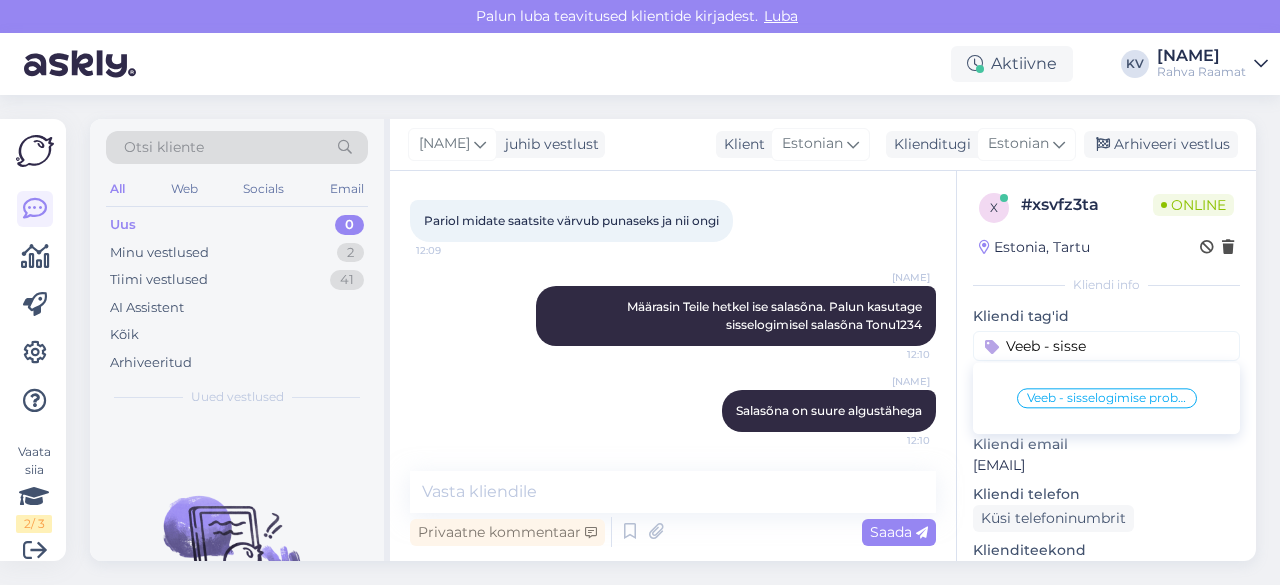 type on "Veeb - sisse" 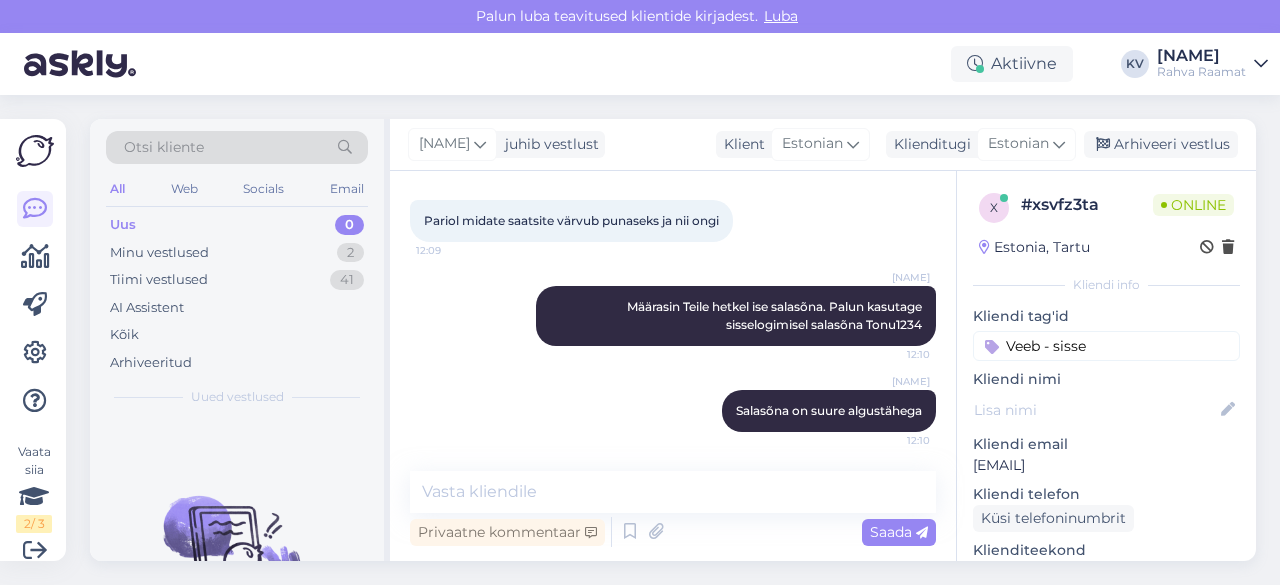 type 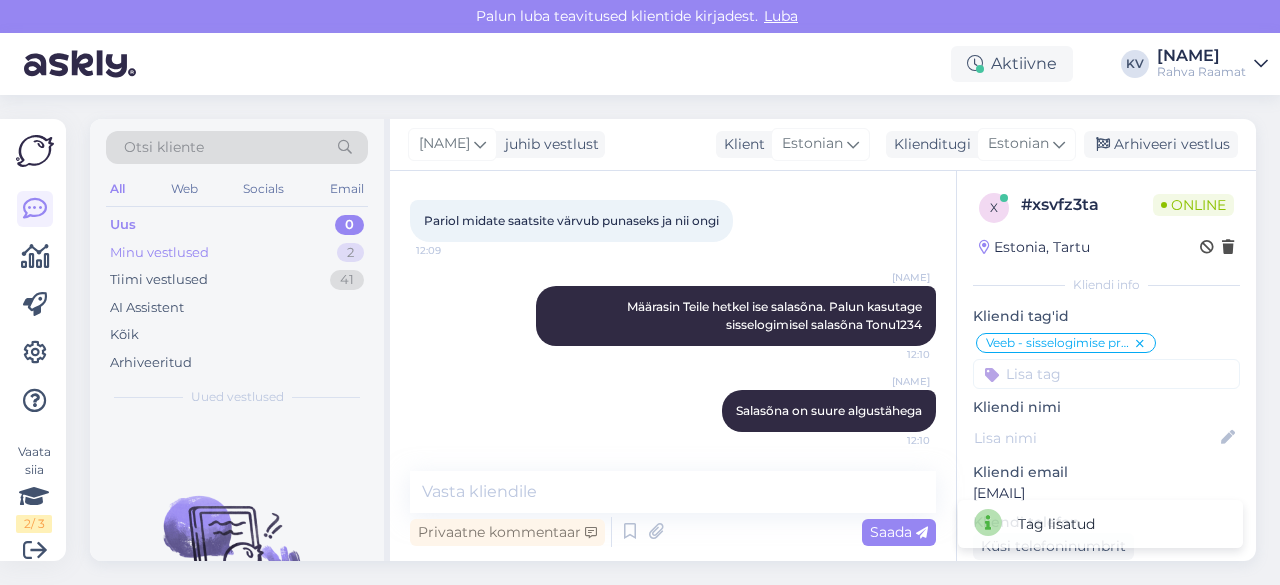 click on "Minu vestlused" at bounding box center [159, 253] 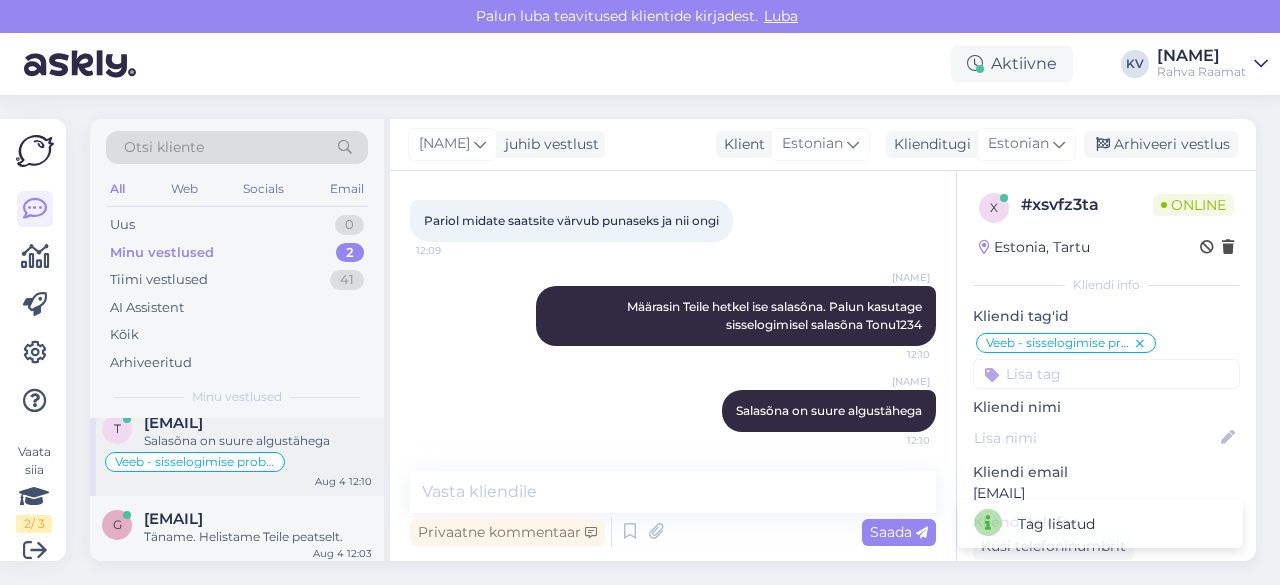 scroll, scrollTop: 22, scrollLeft: 0, axis: vertical 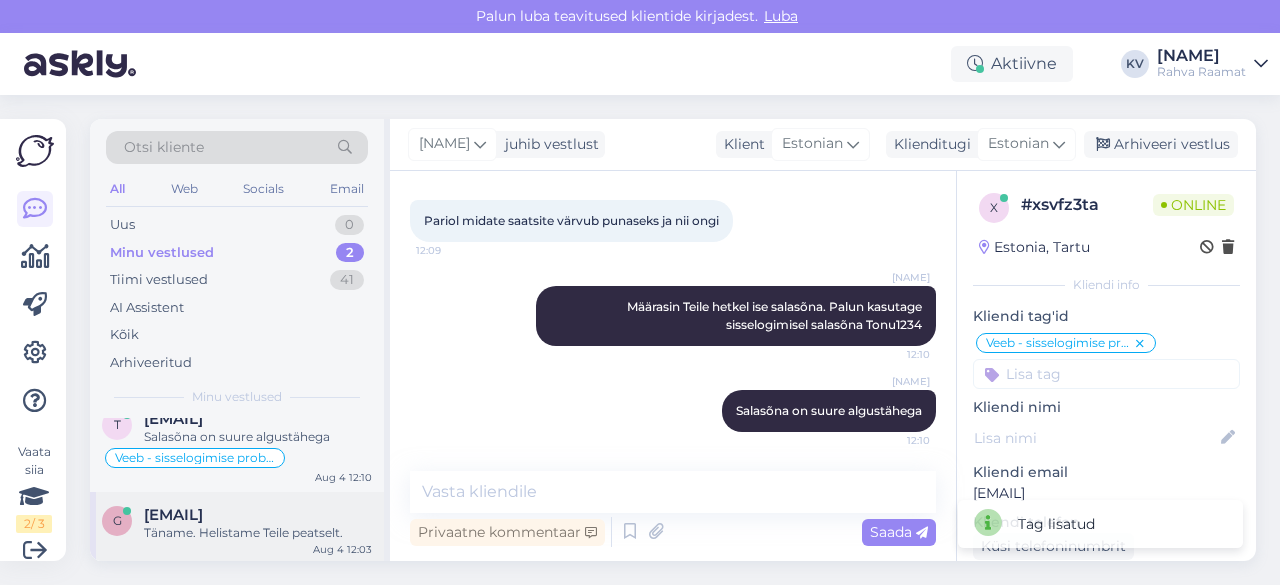 click on "[EMAIL]" at bounding box center (173, 515) 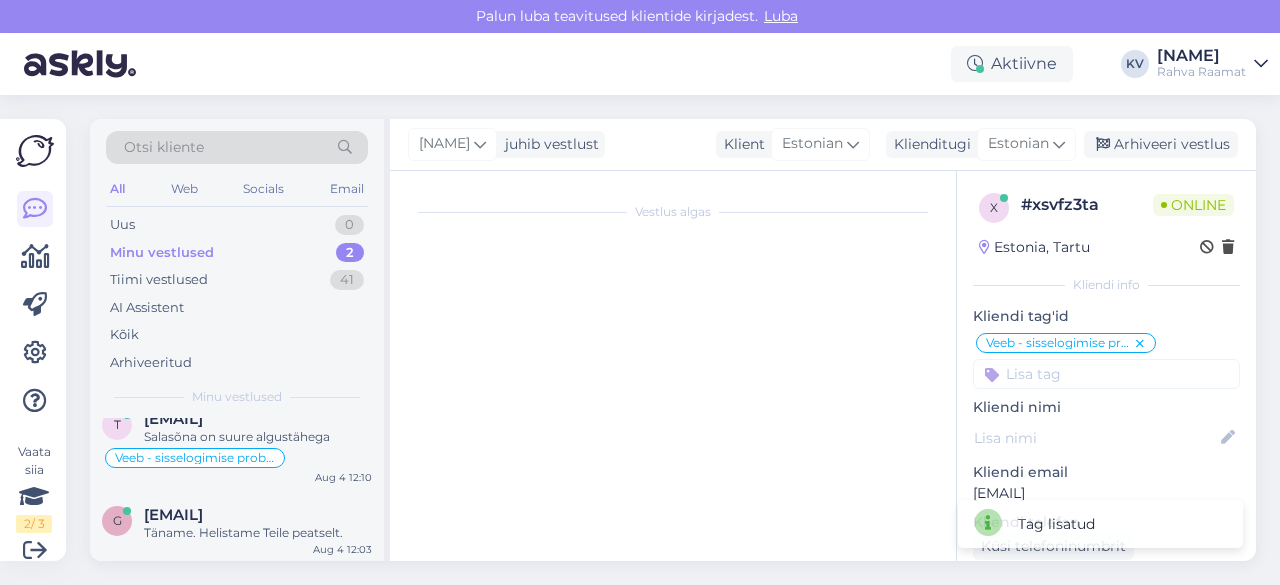 scroll, scrollTop: 757, scrollLeft: 0, axis: vertical 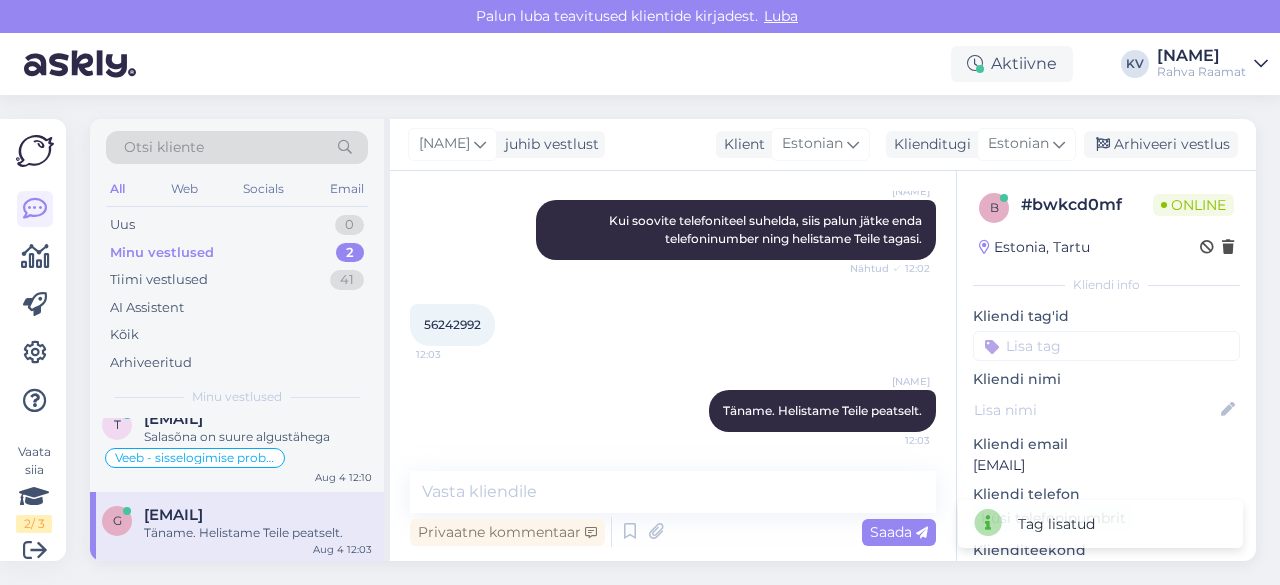 click at bounding box center (1106, 346) 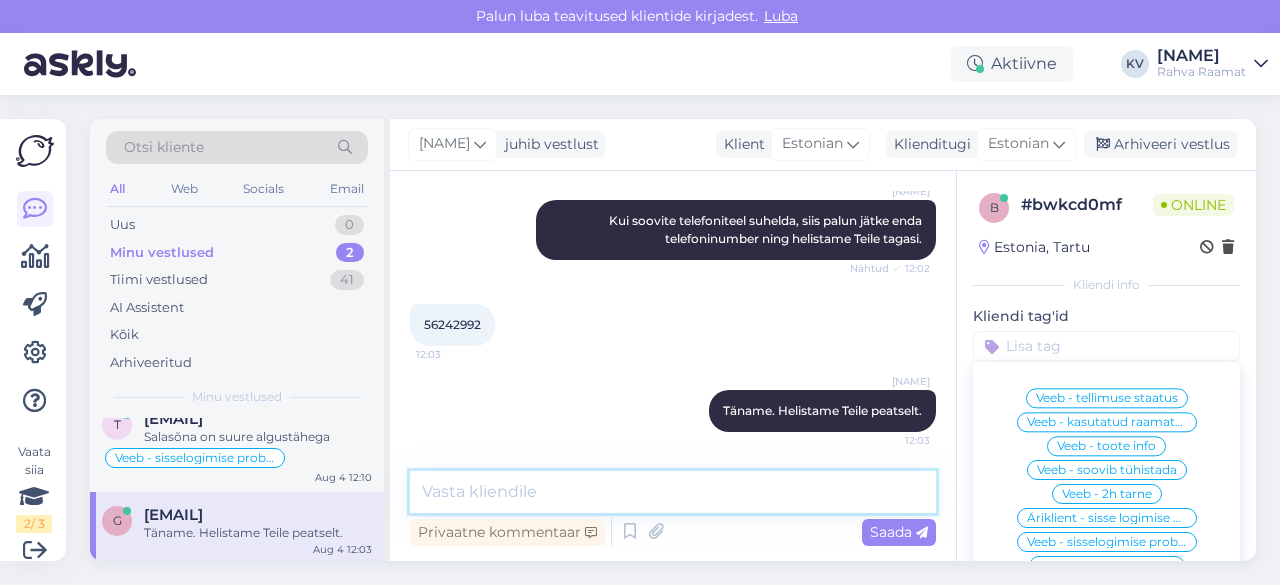 click at bounding box center (673, 492) 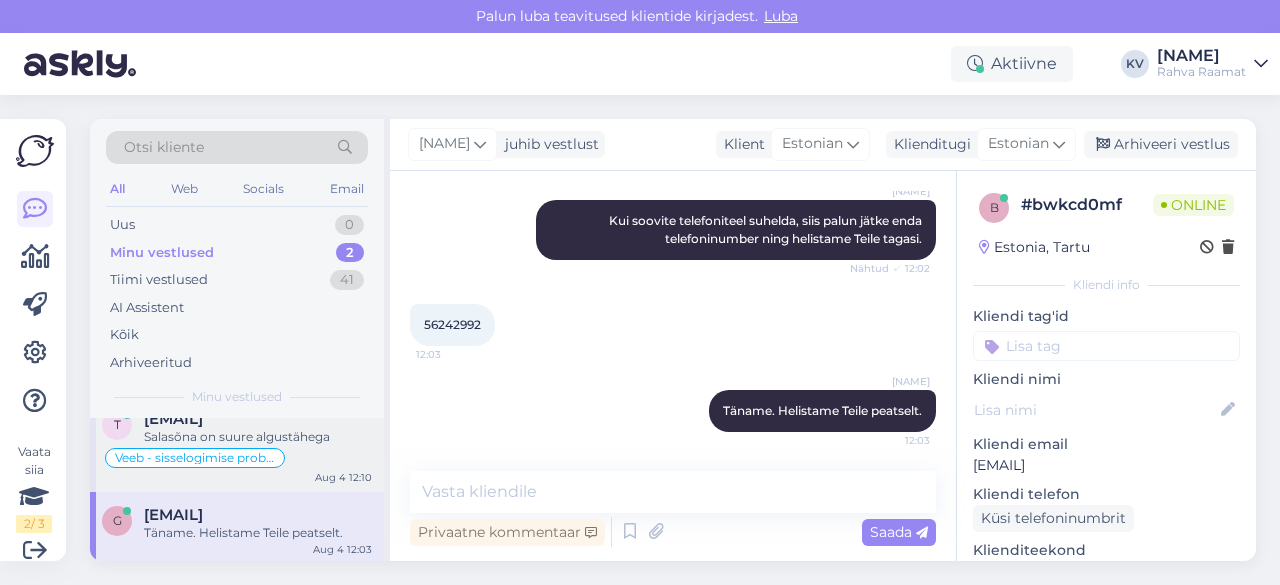click on "Salasõna on suure algustähega" at bounding box center (258, 437) 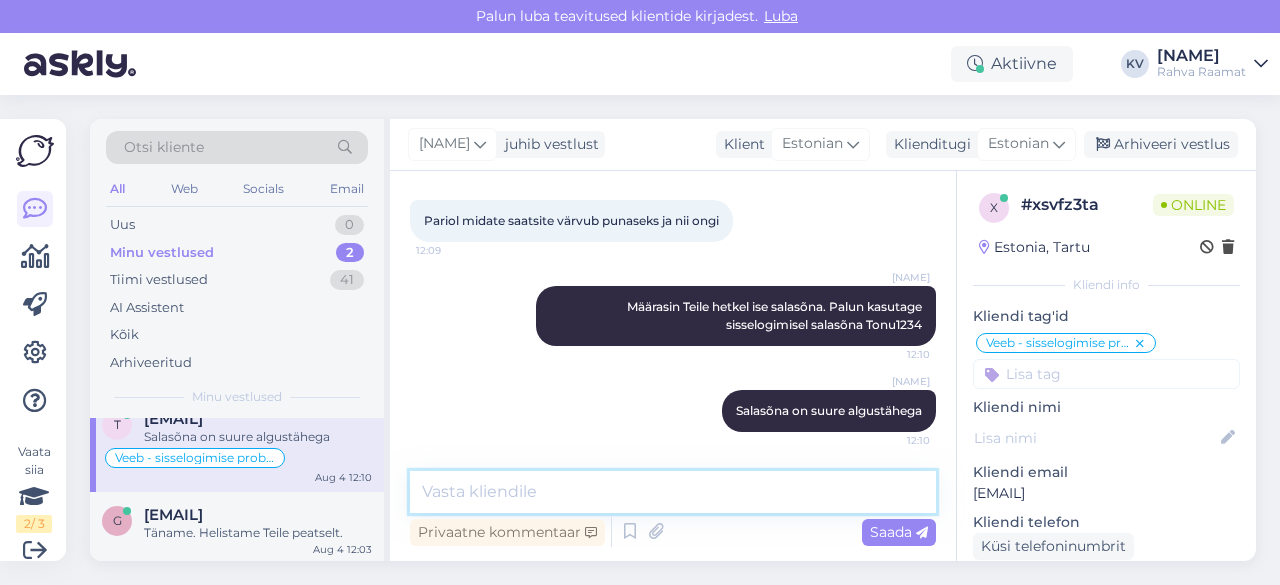 click at bounding box center (673, 492) 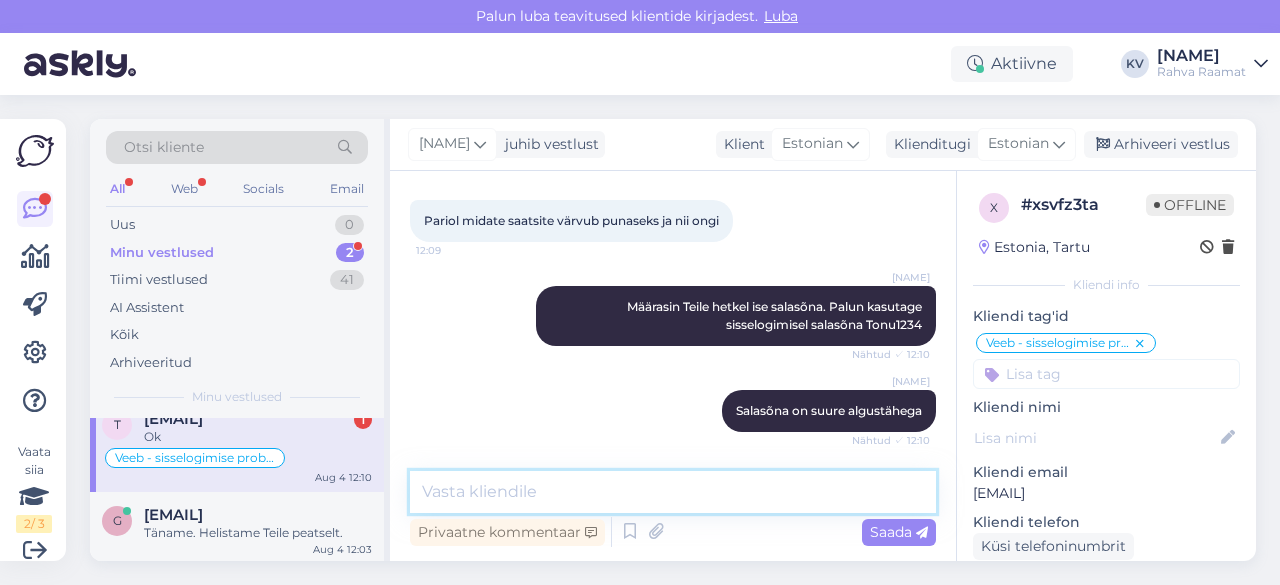 scroll, scrollTop: 667, scrollLeft: 0, axis: vertical 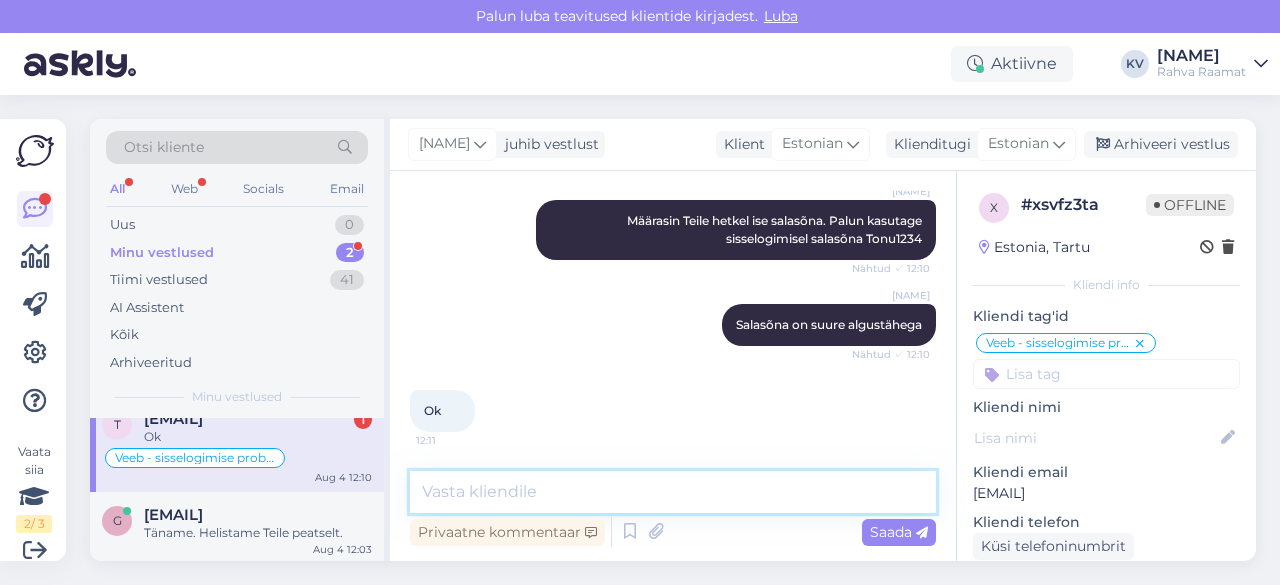 click at bounding box center [673, 492] 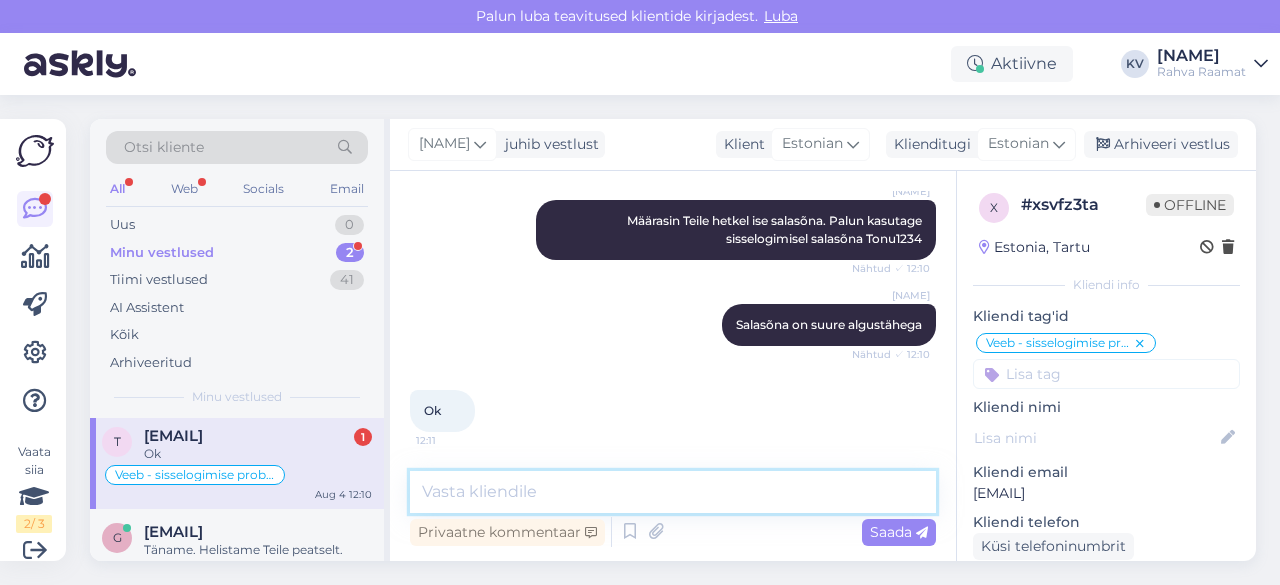 scroll, scrollTop: 0, scrollLeft: 0, axis: both 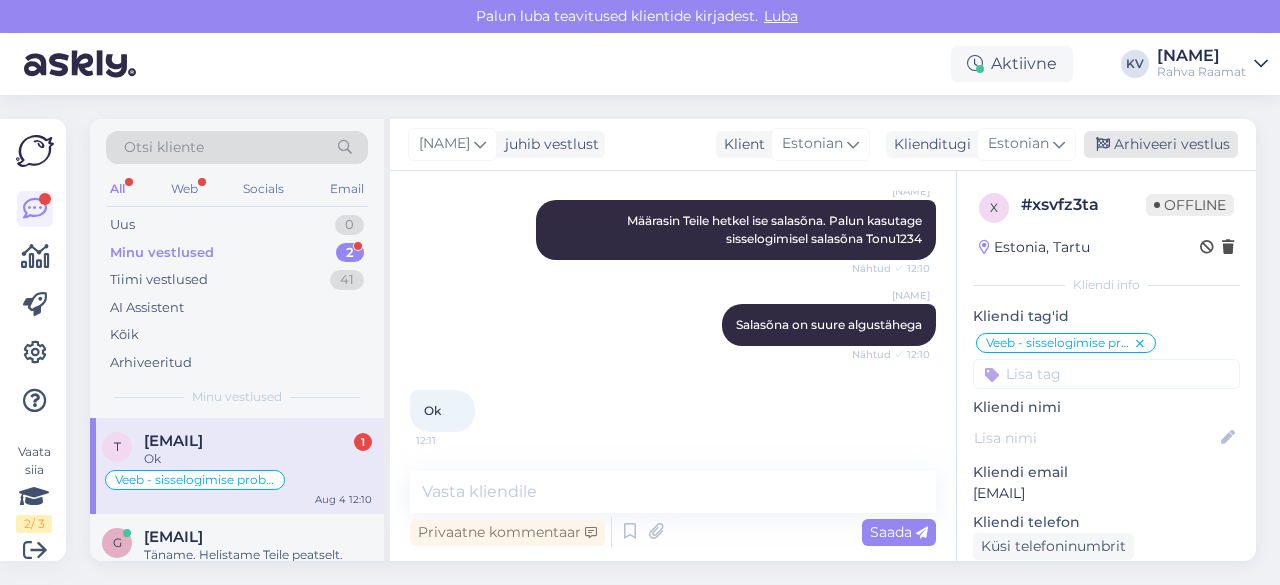 click on "Arhiveeri vestlus" at bounding box center [1161, 144] 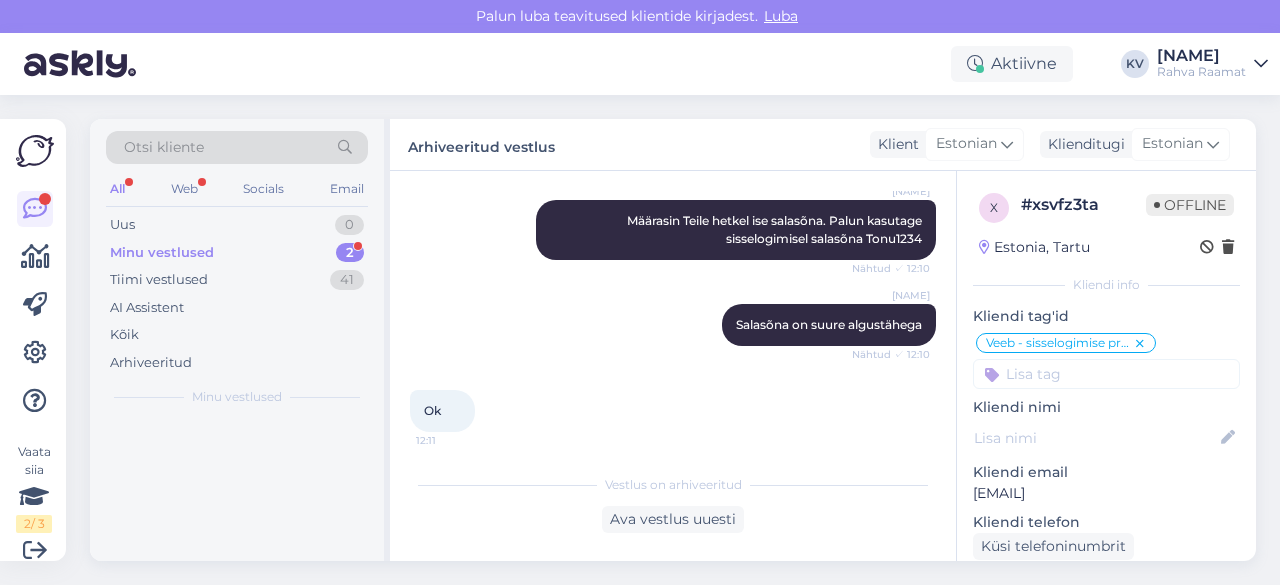 scroll, scrollTop: 674, scrollLeft: 0, axis: vertical 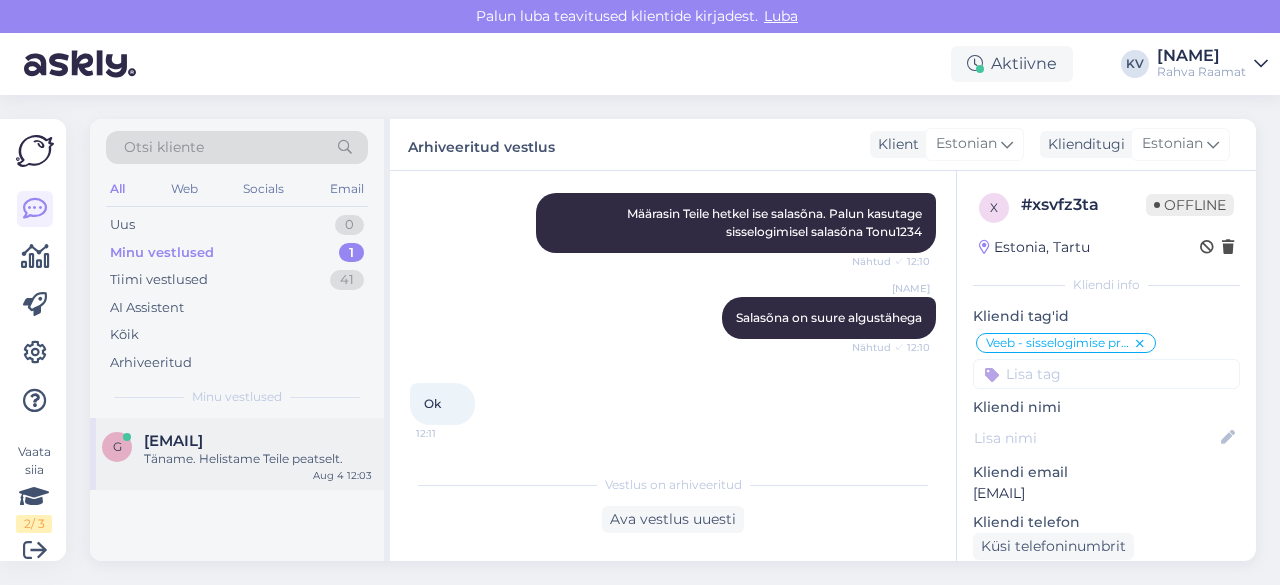 click on "[EMAIL]" at bounding box center [173, 441] 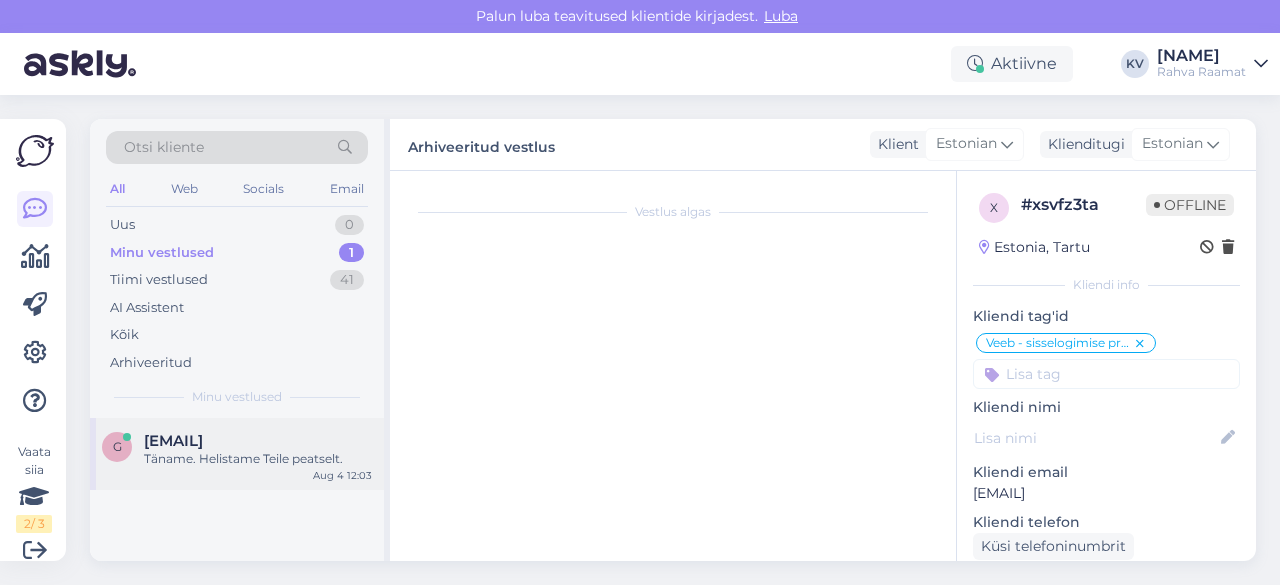 scroll, scrollTop: 757, scrollLeft: 0, axis: vertical 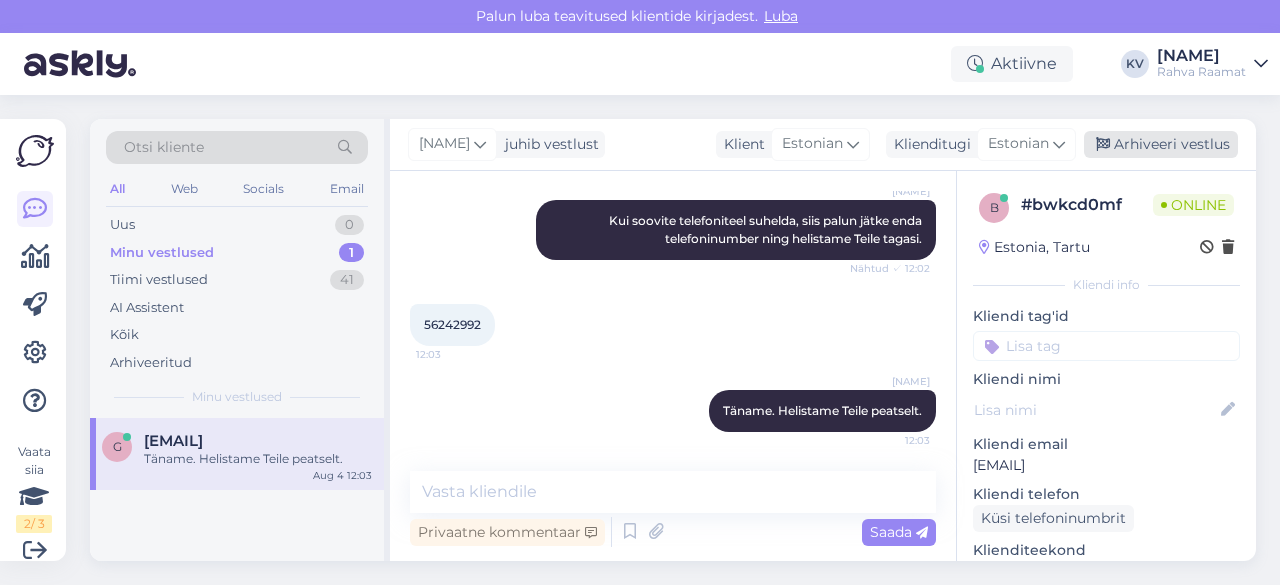 click on "Arhiveeri vestlus" at bounding box center (1161, 144) 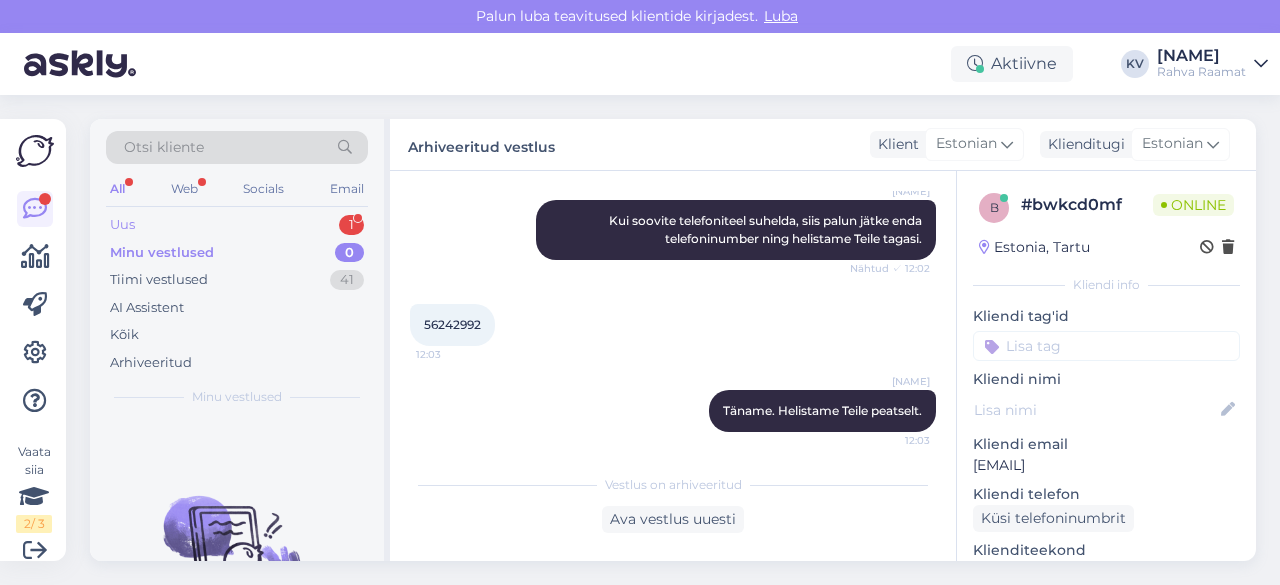 click on "Uus 1" at bounding box center (237, 225) 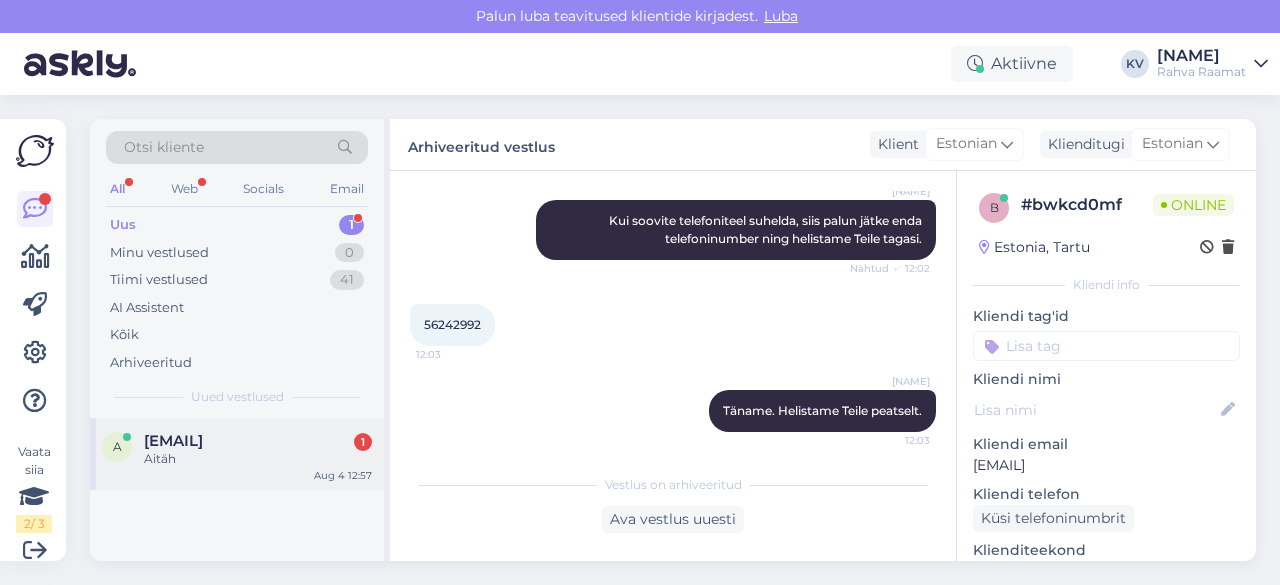click on "Aitäh" at bounding box center (258, 459) 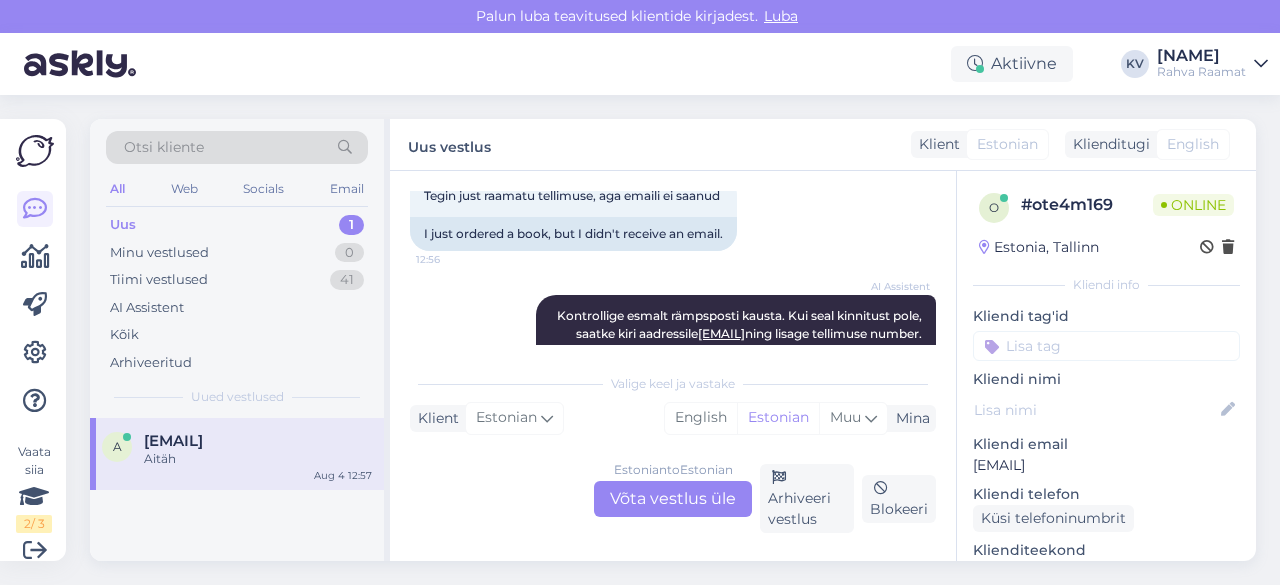 scroll, scrollTop: 500, scrollLeft: 0, axis: vertical 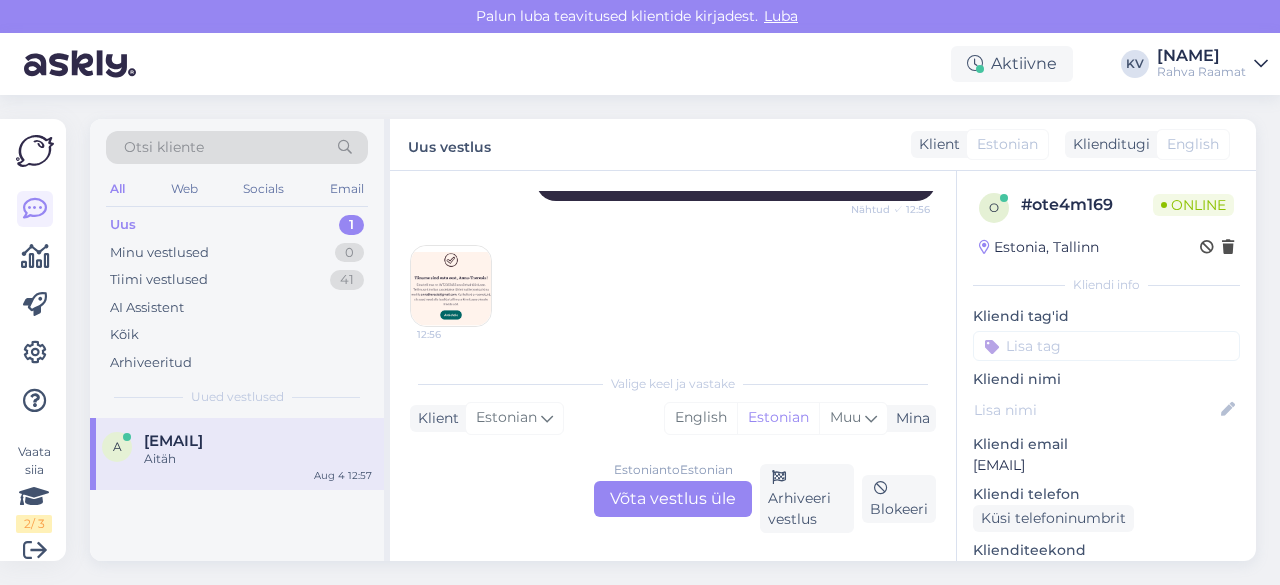 click at bounding box center [451, 286] 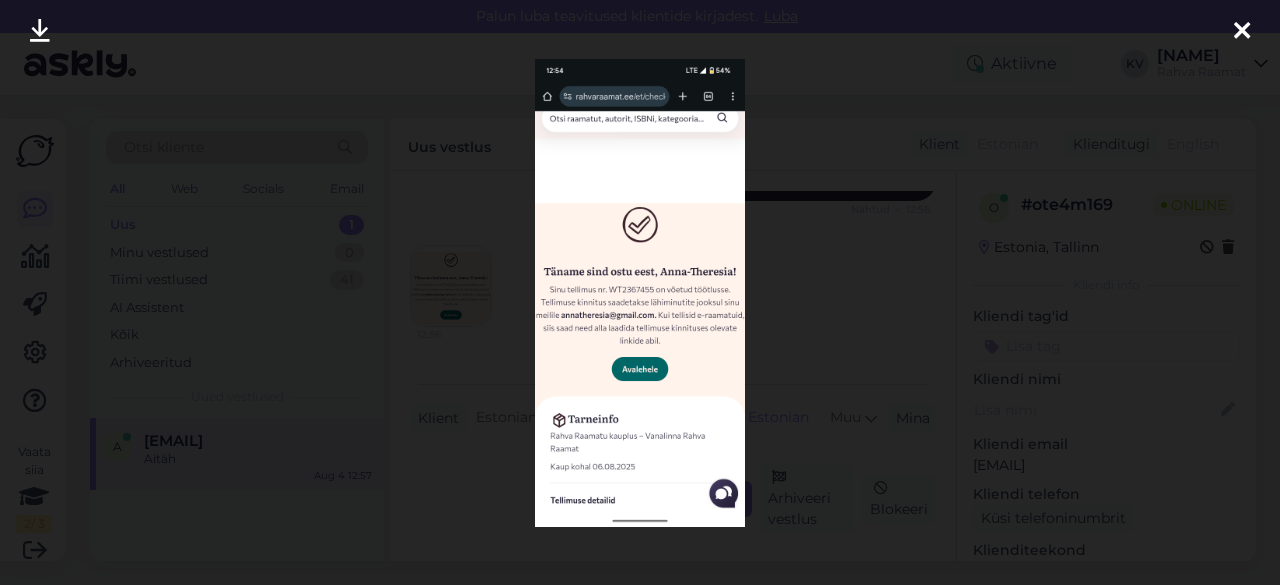 click at bounding box center [640, 292] 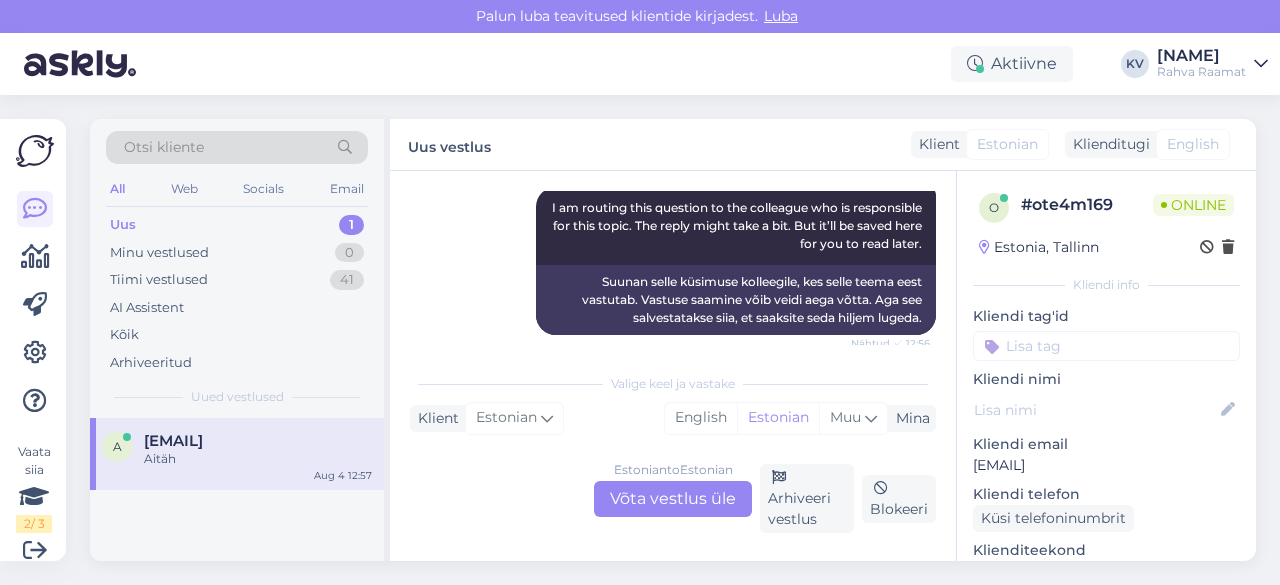 scroll, scrollTop: 700, scrollLeft: 0, axis: vertical 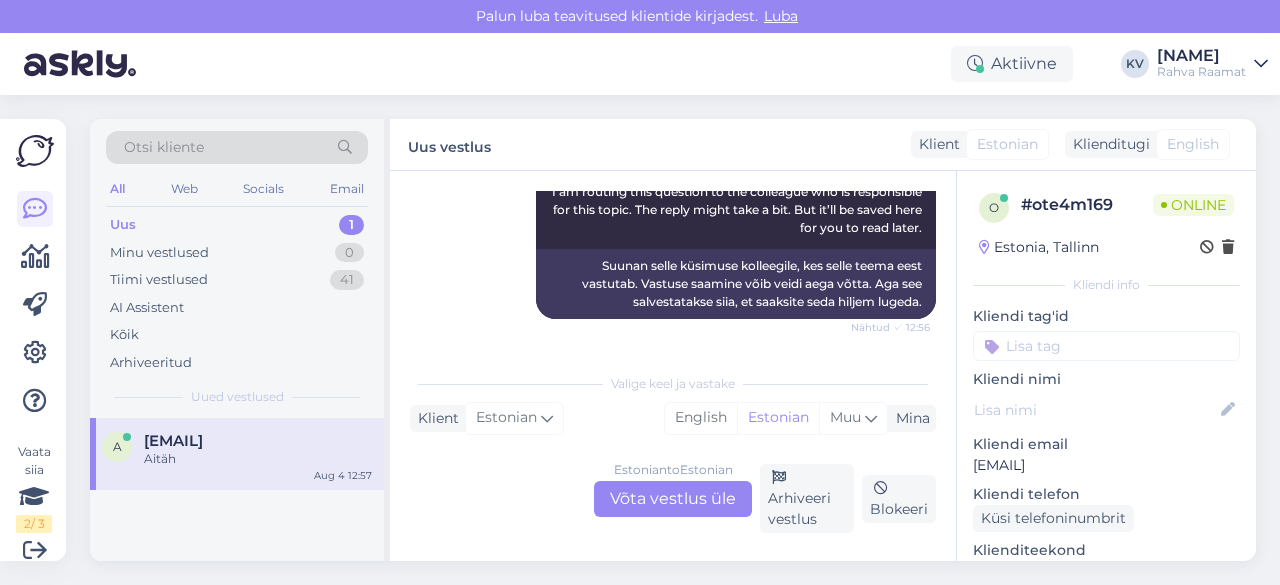 click on "Estonian  to  Estonian Võta vestlus üle" at bounding box center (673, 499) 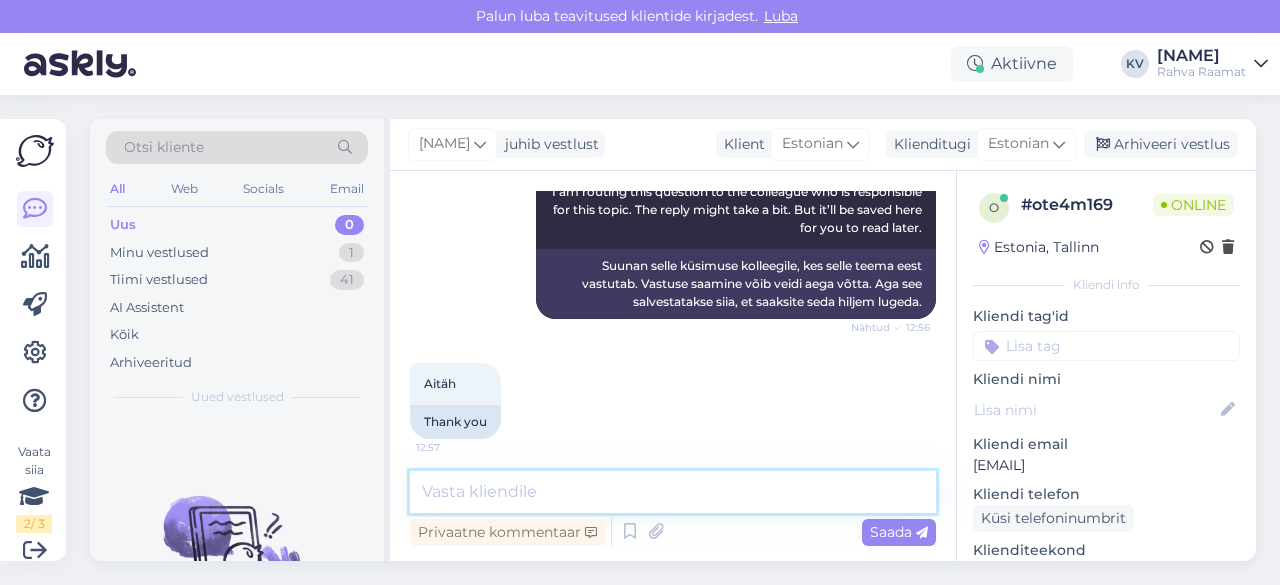 click at bounding box center [673, 492] 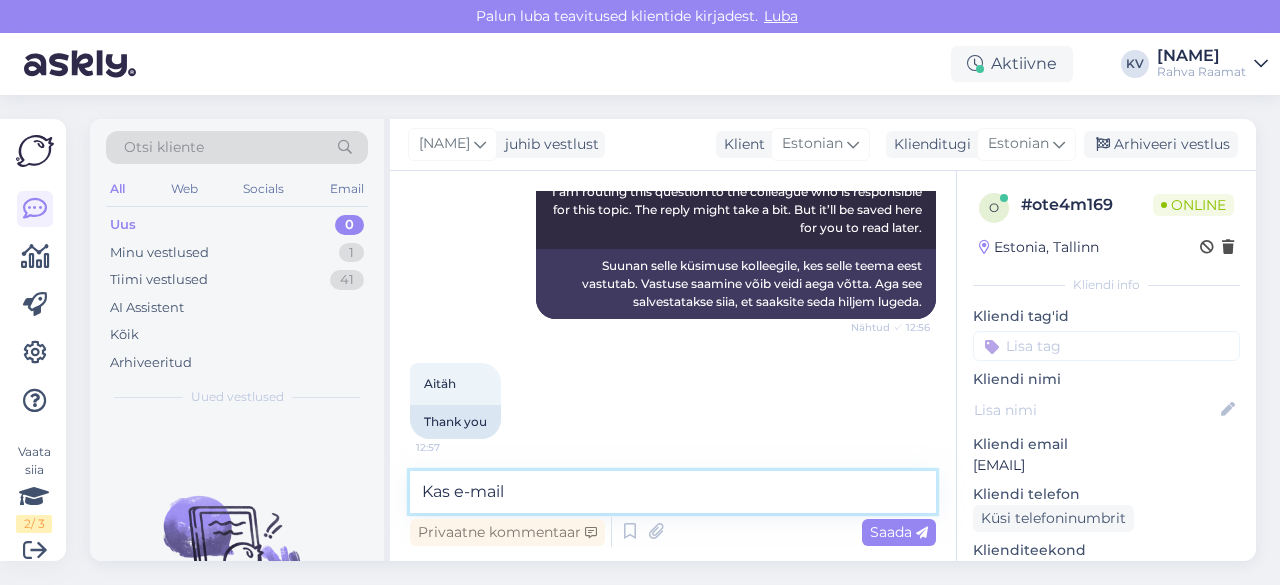 paste on "[EMAIL]" 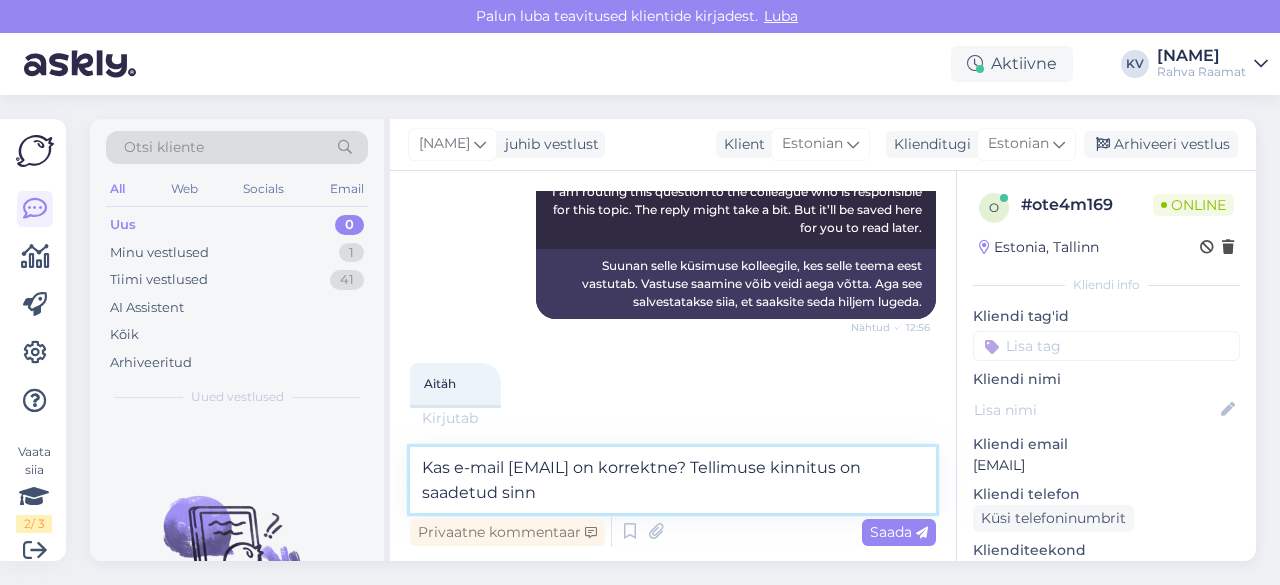 type on "Kas e-mail [EMAIL] on korrektne? Tellimuse kinnitus on saadetud sinna" 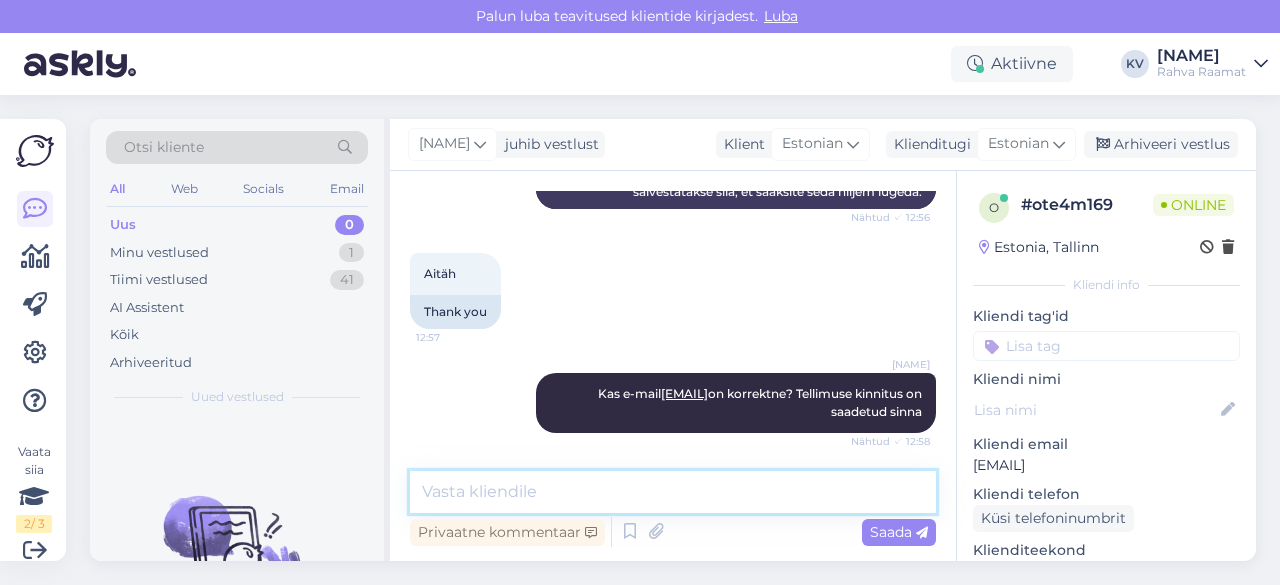 scroll, scrollTop: 896, scrollLeft: 0, axis: vertical 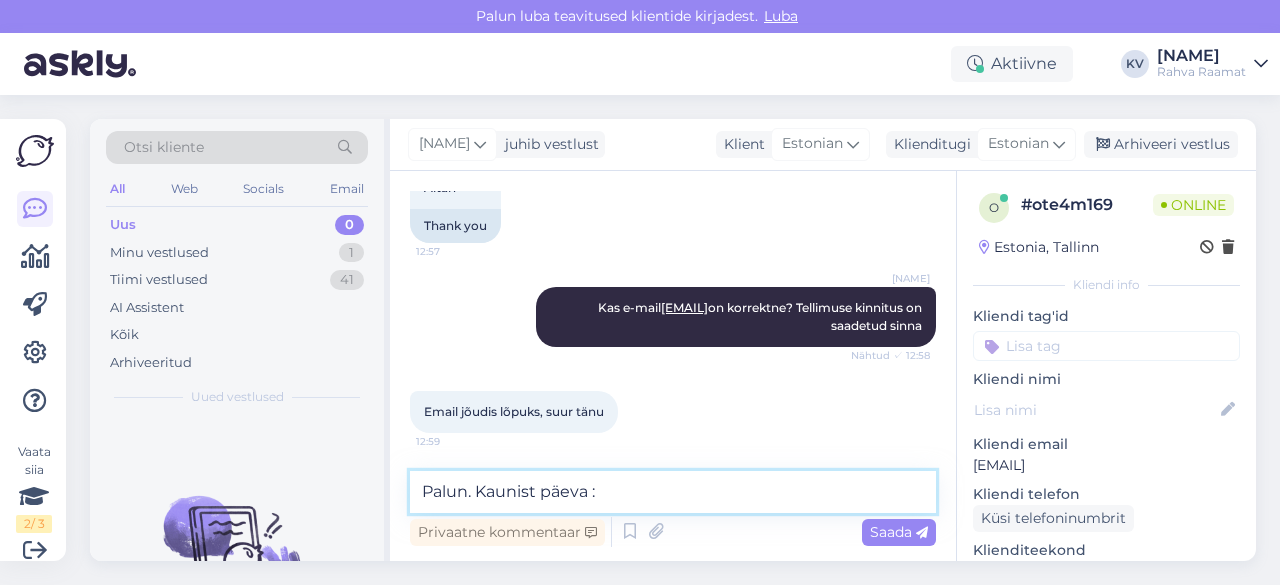 type on "Palun. Kaunist päeva :)" 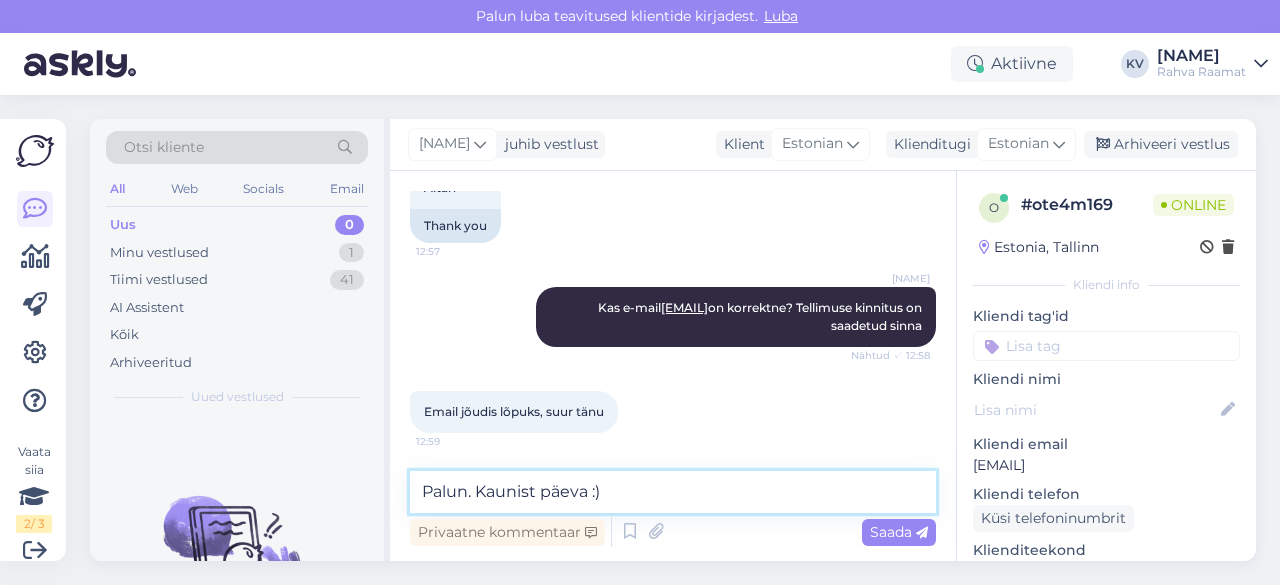 type 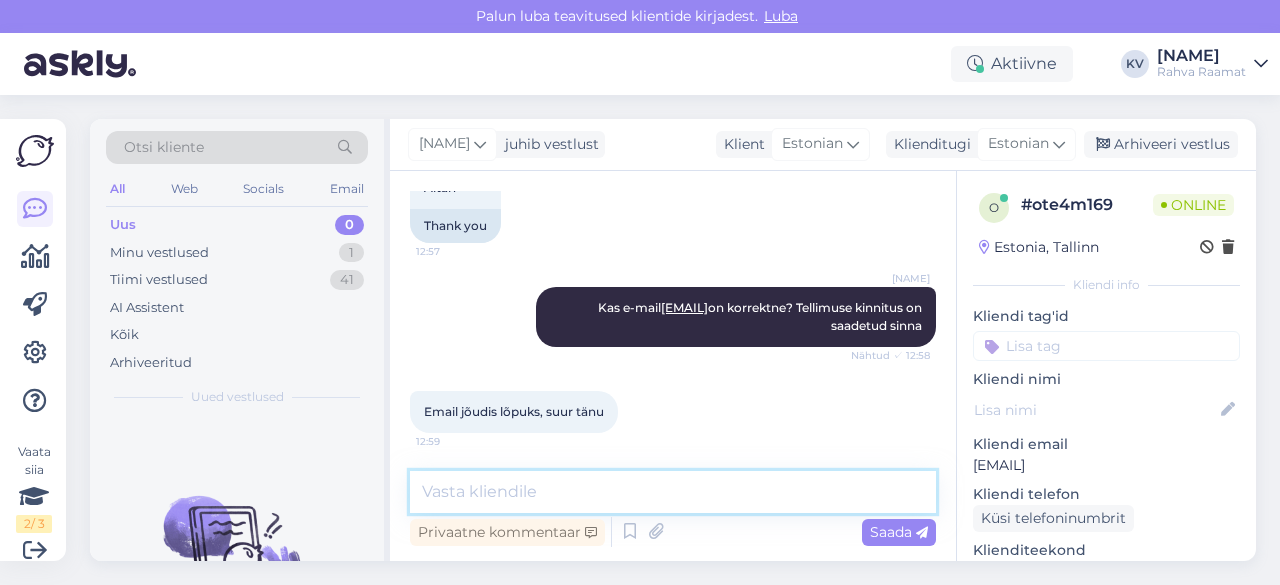 scroll, scrollTop: 982, scrollLeft: 0, axis: vertical 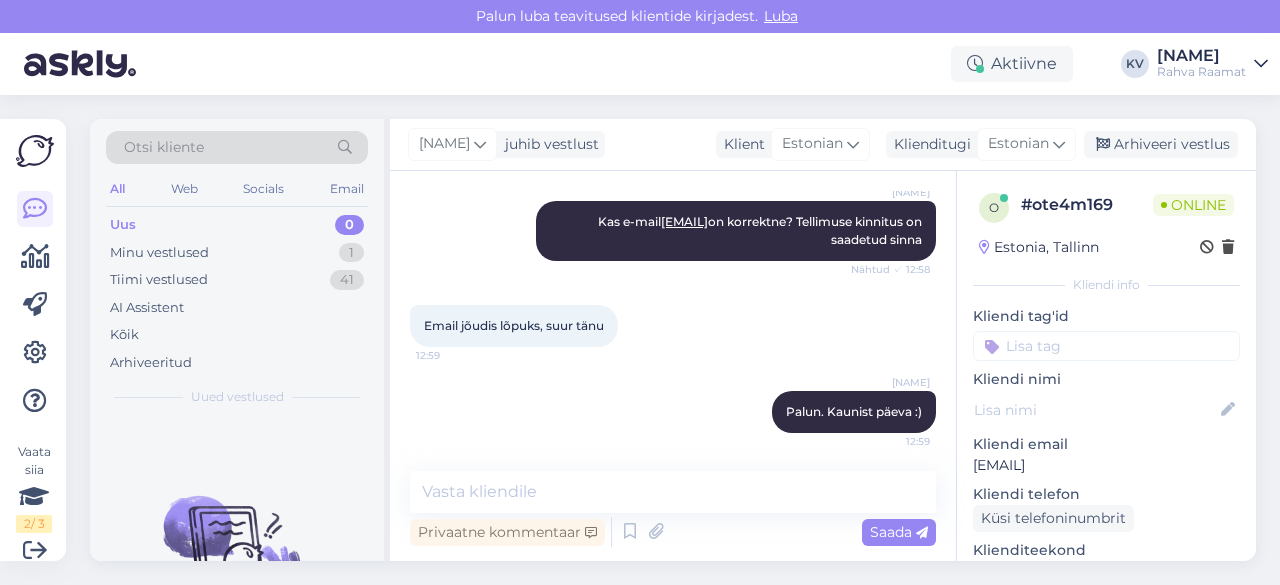 click at bounding box center (1106, 346) 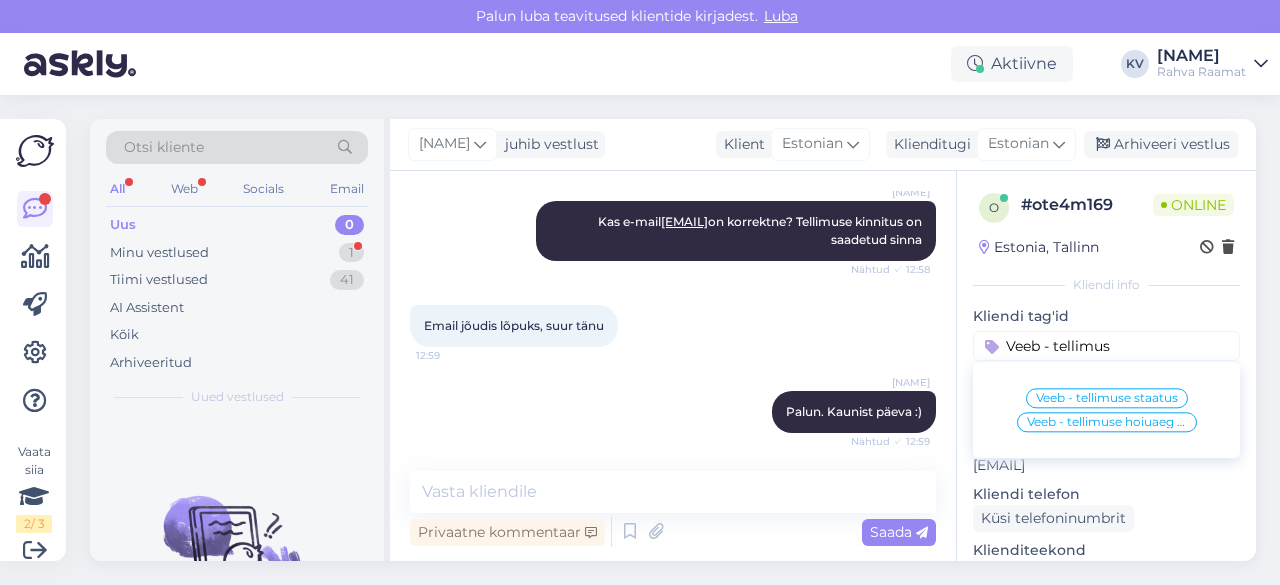 scroll, scrollTop: 1068, scrollLeft: 0, axis: vertical 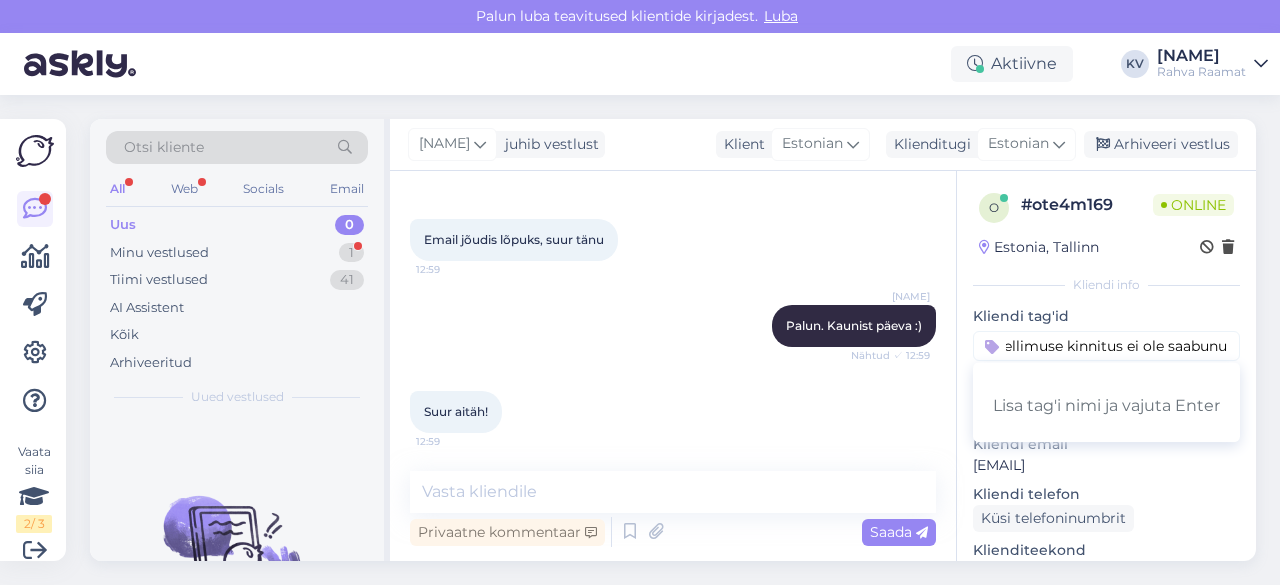 type on "Veeb - tellimuse kinnitus ei ole saabunud" 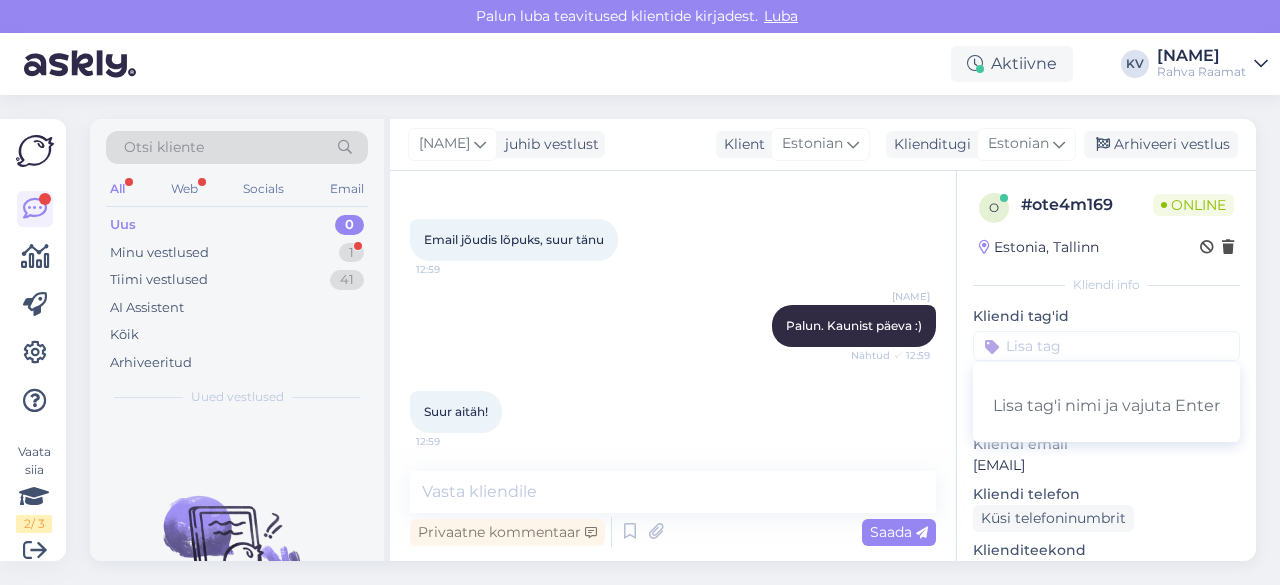 scroll, scrollTop: 0, scrollLeft: 0, axis: both 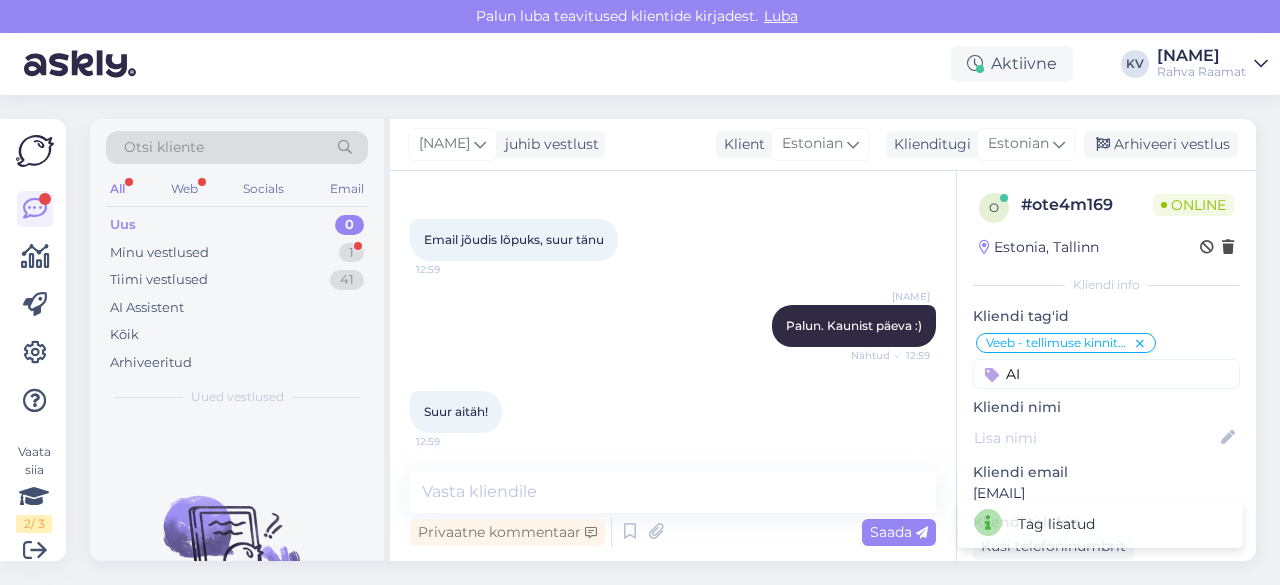 type on "A" 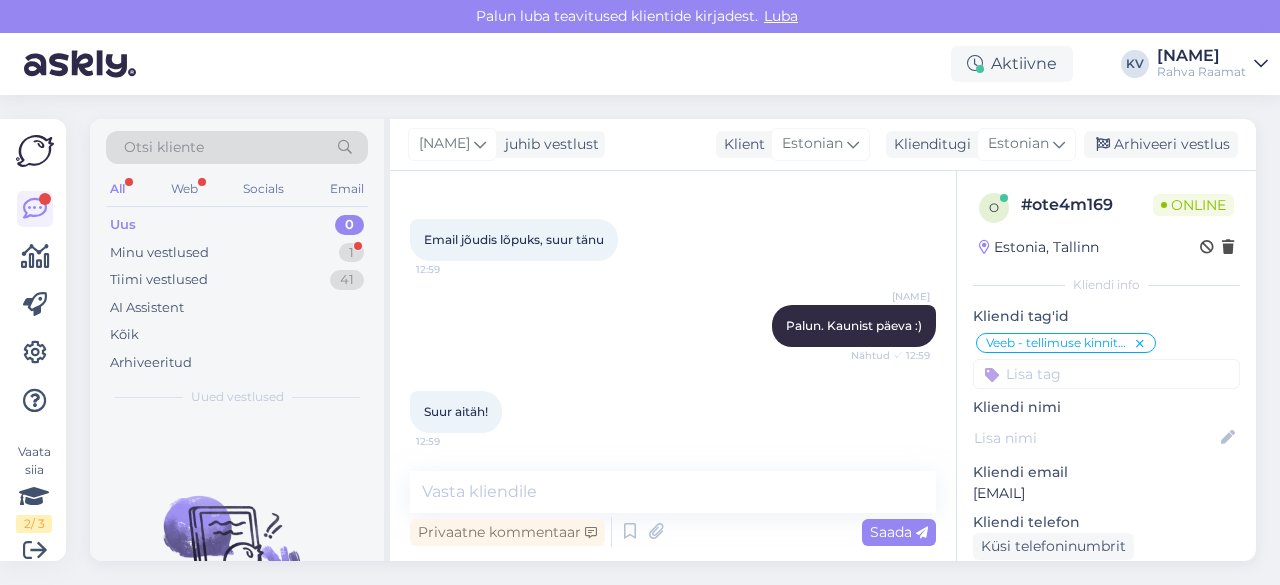 click at bounding box center (1106, 374) 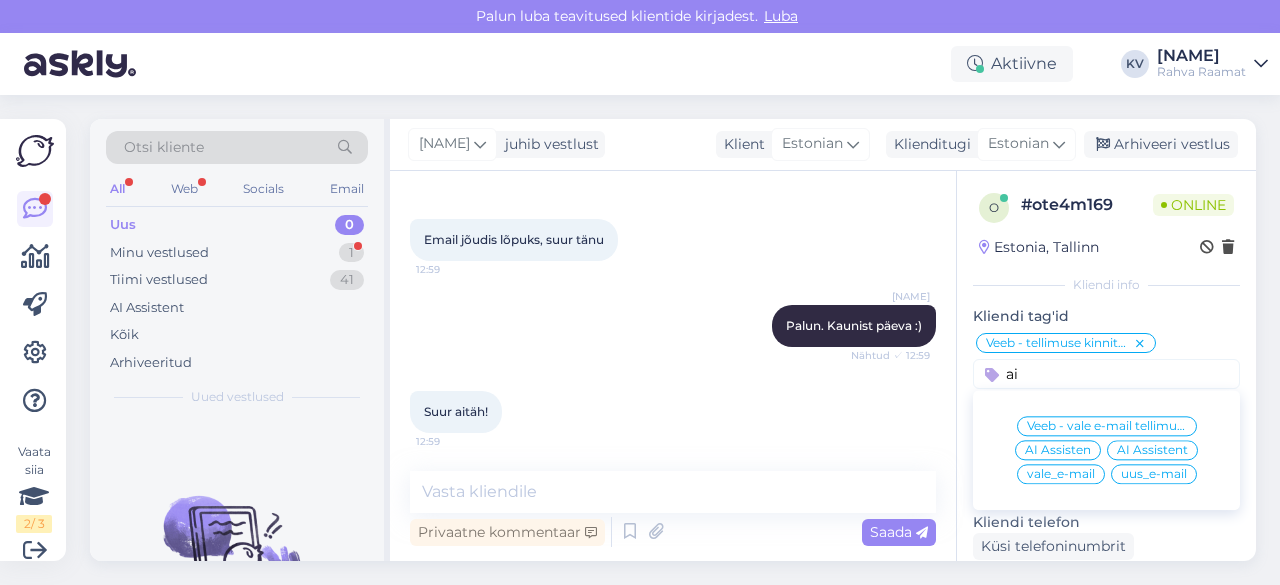 type on "ai" 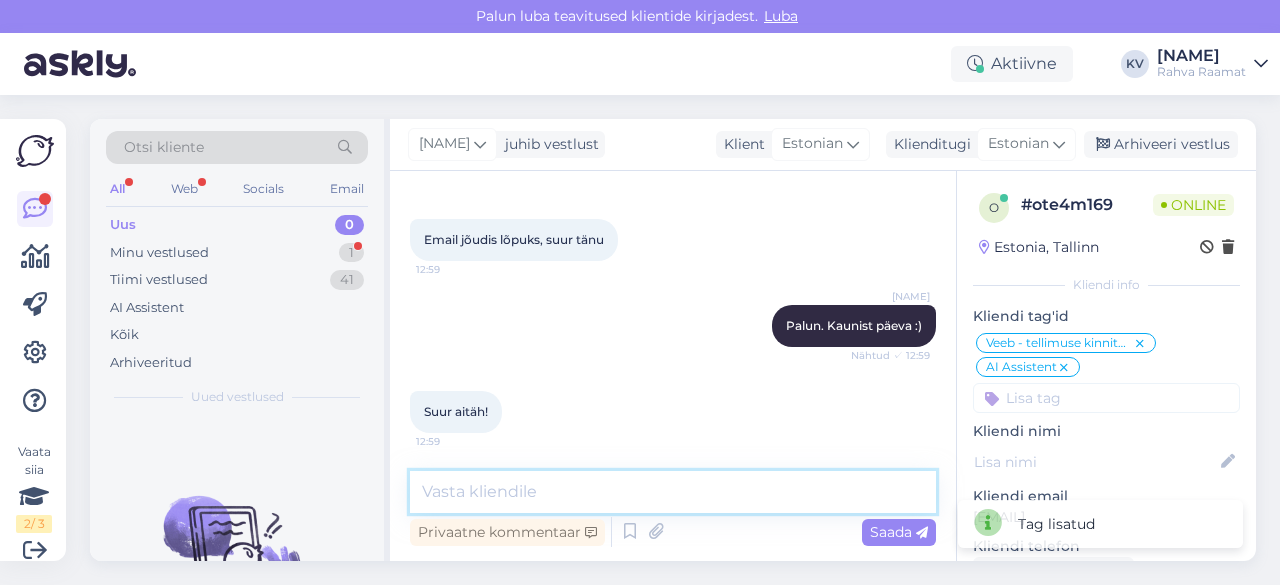 click at bounding box center [673, 492] 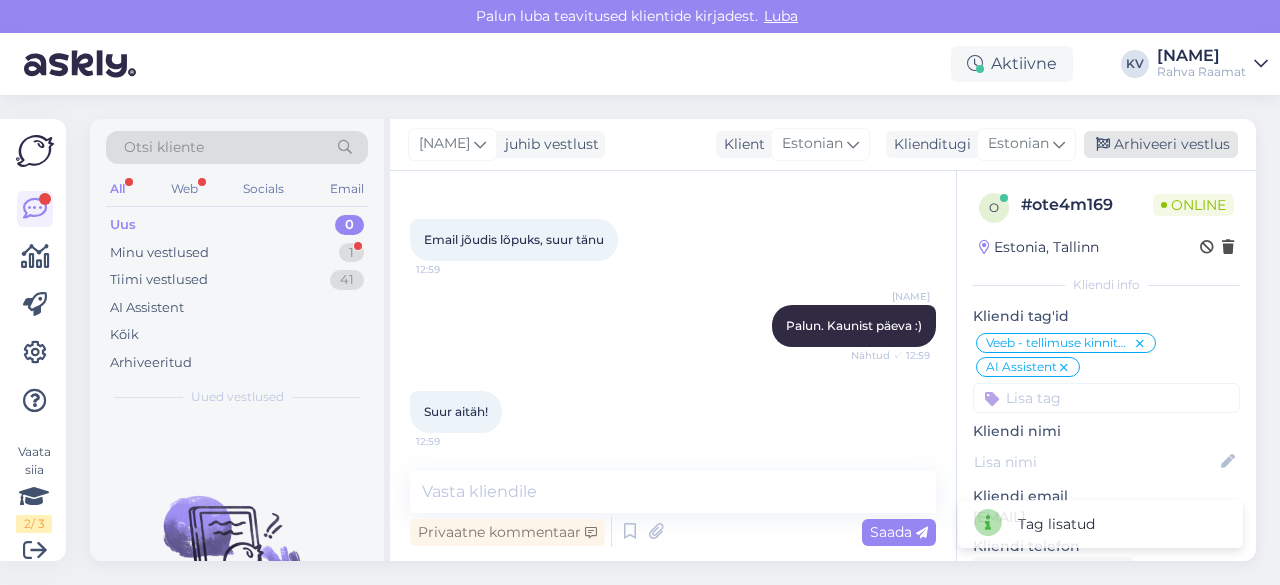 click on "Arhiveeri vestlus" at bounding box center (1161, 144) 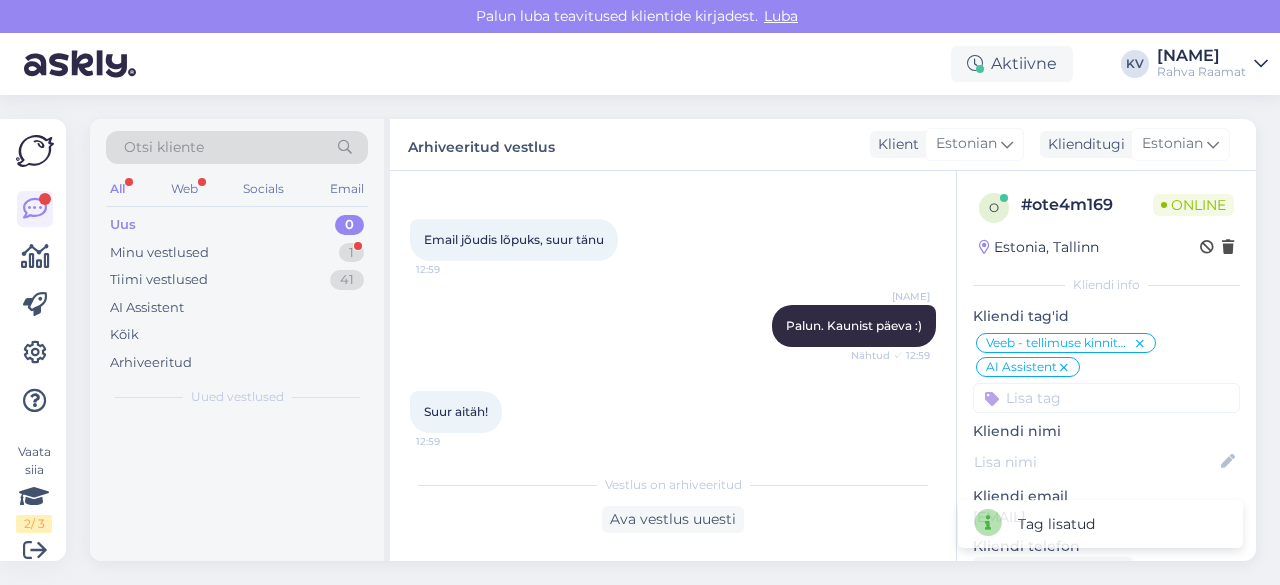 scroll, scrollTop: 1076, scrollLeft: 0, axis: vertical 